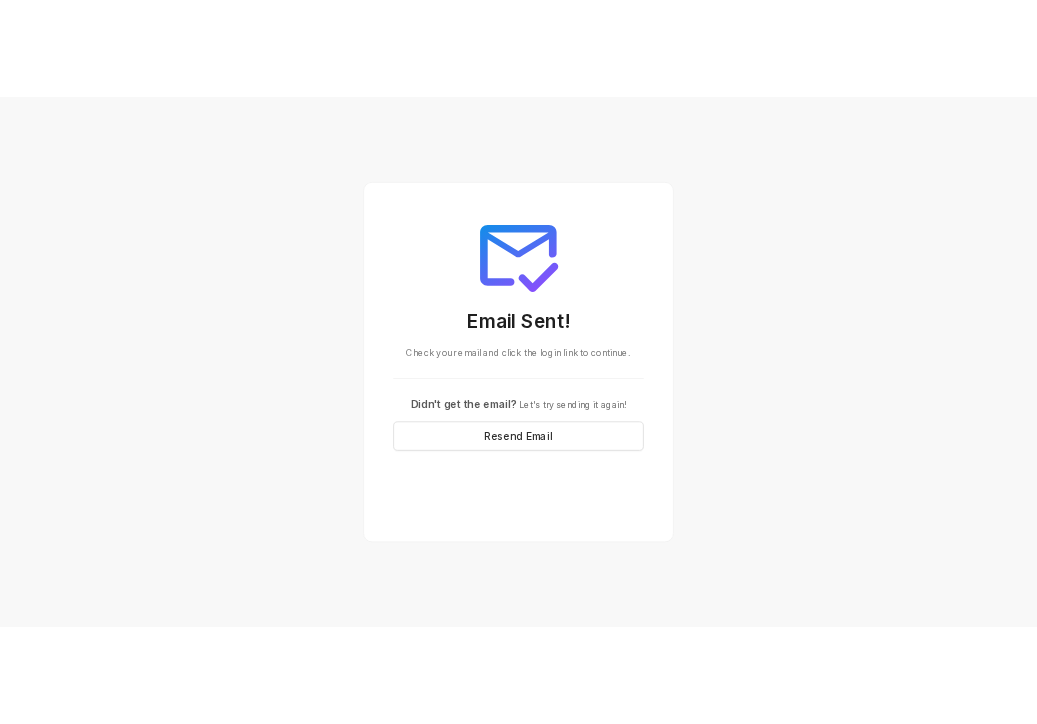 scroll, scrollTop: 0, scrollLeft: 0, axis: both 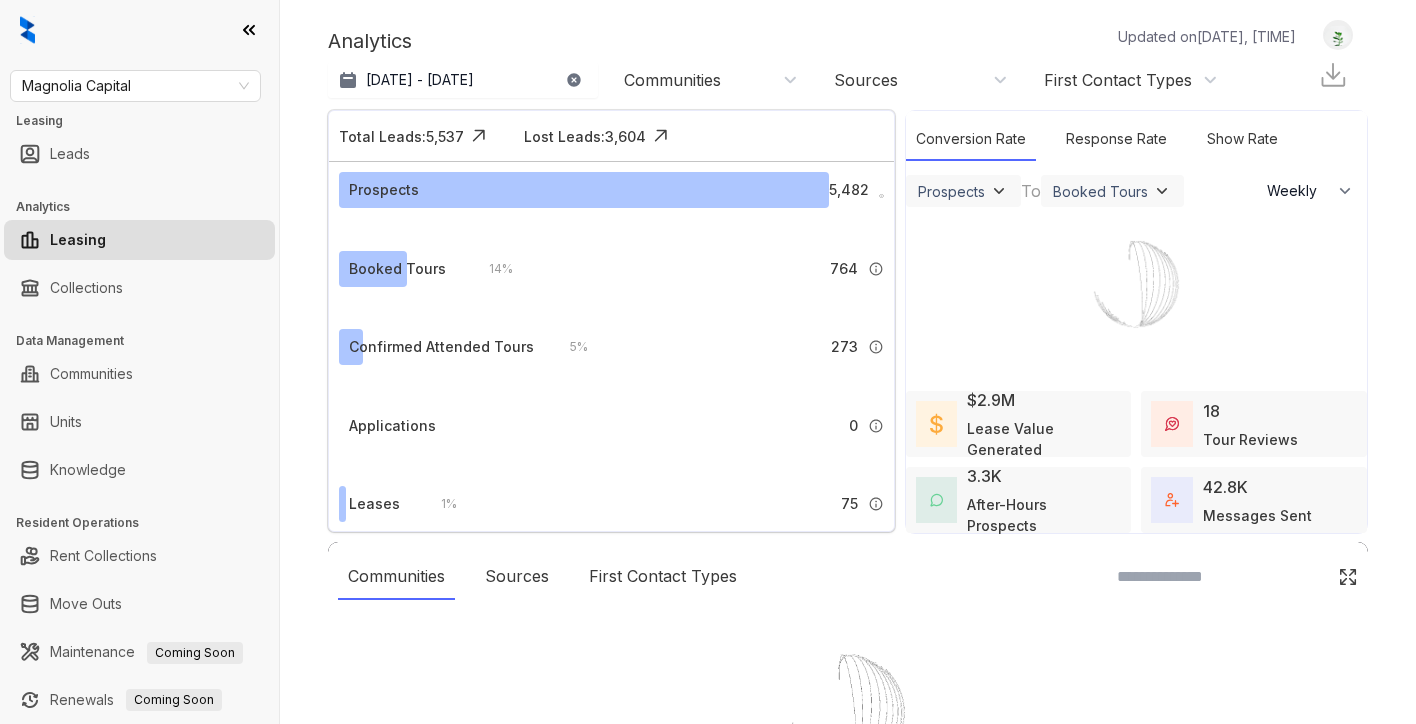 select on "******" 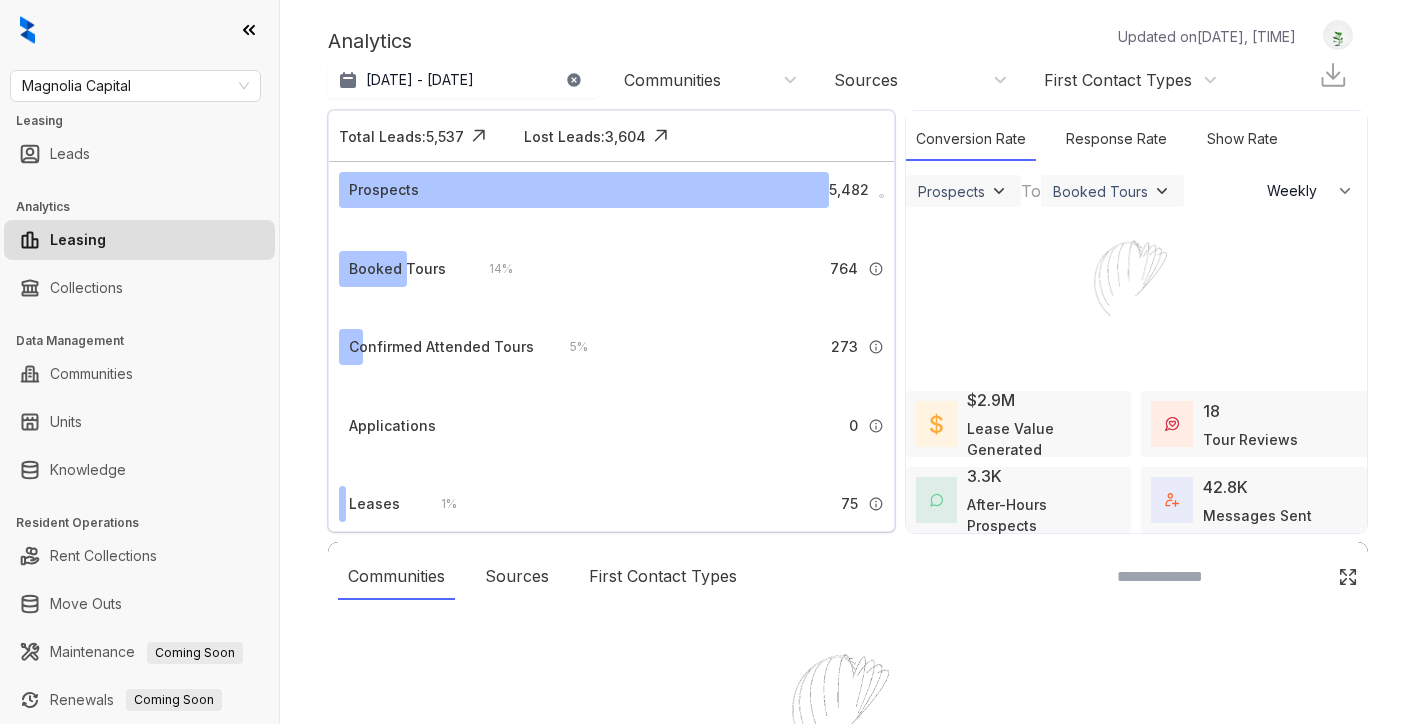 scroll, scrollTop: 0, scrollLeft: 0, axis: both 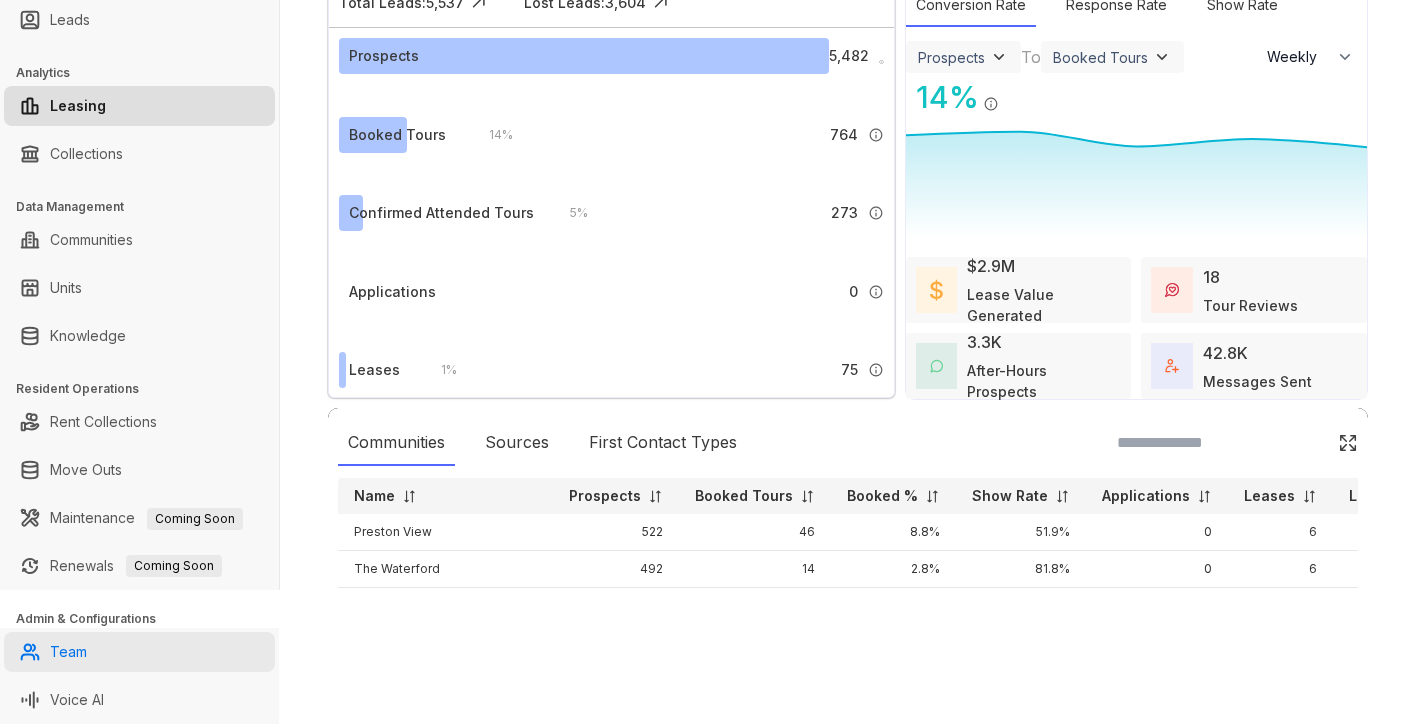 click on "Team" at bounding box center (68, 652) 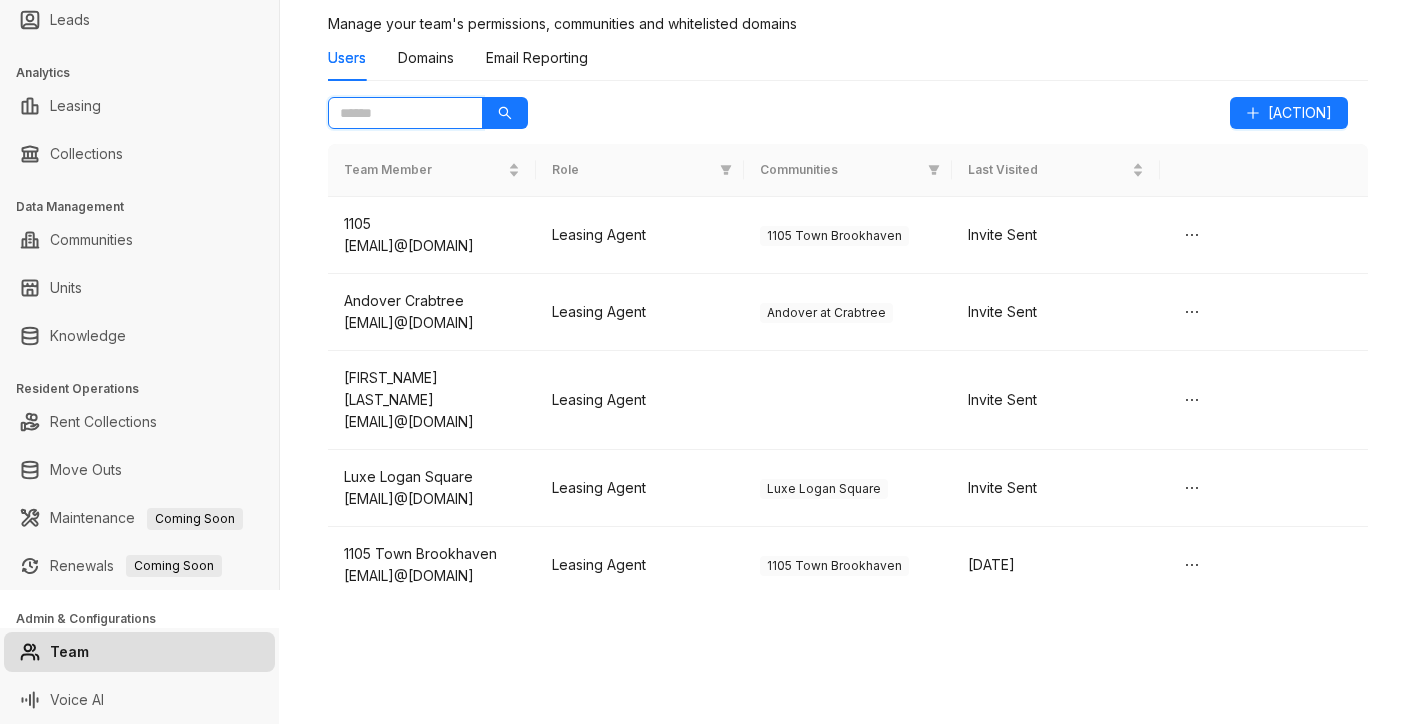 click at bounding box center (397, 113) 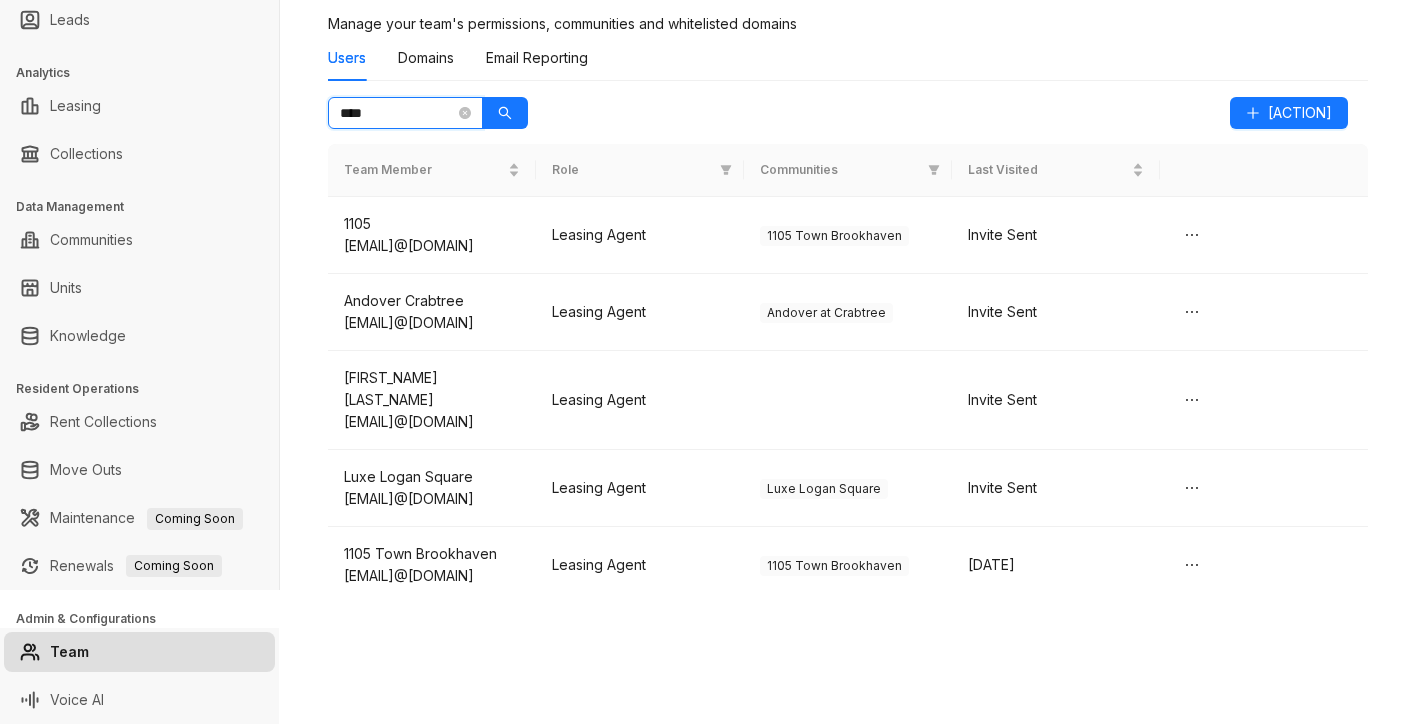 type on "*****" 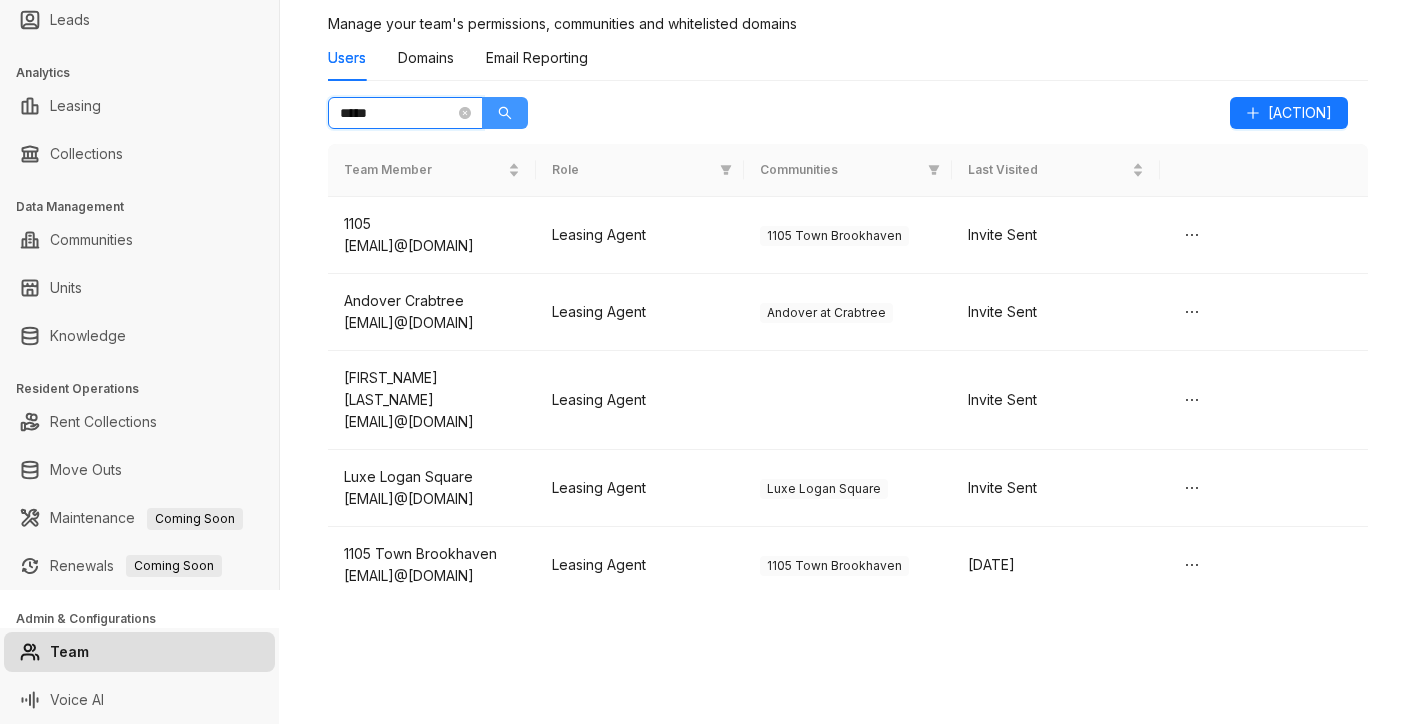 click at bounding box center (505, 113) 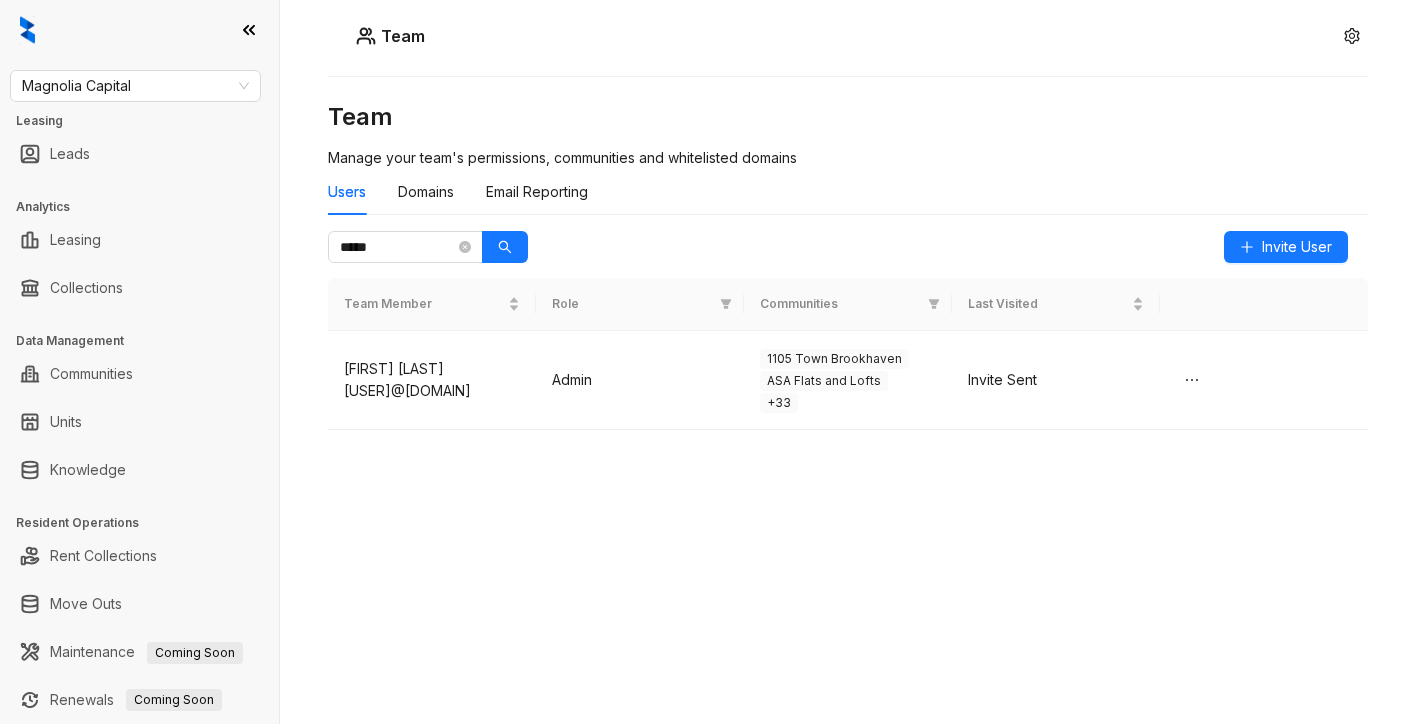 scroll, scrollTop: 0, scrollLeft: 0, axis: both 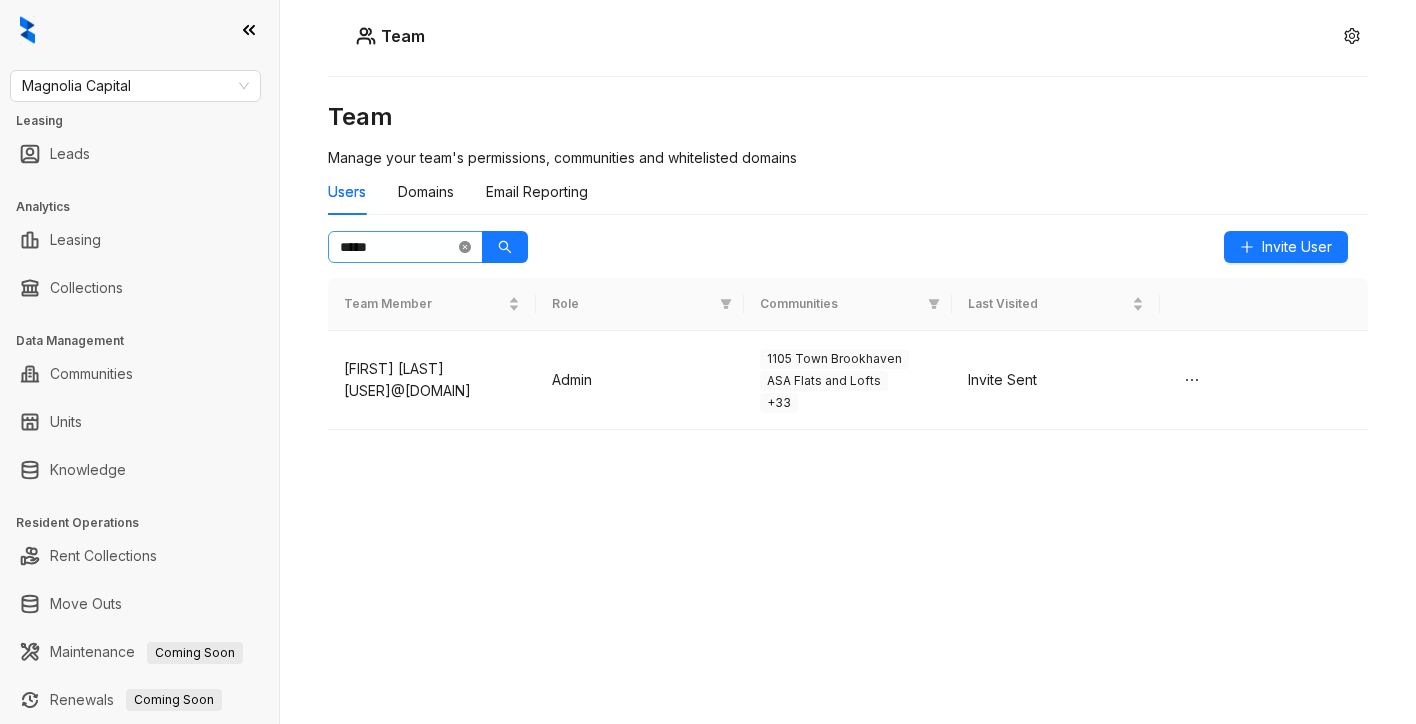 click 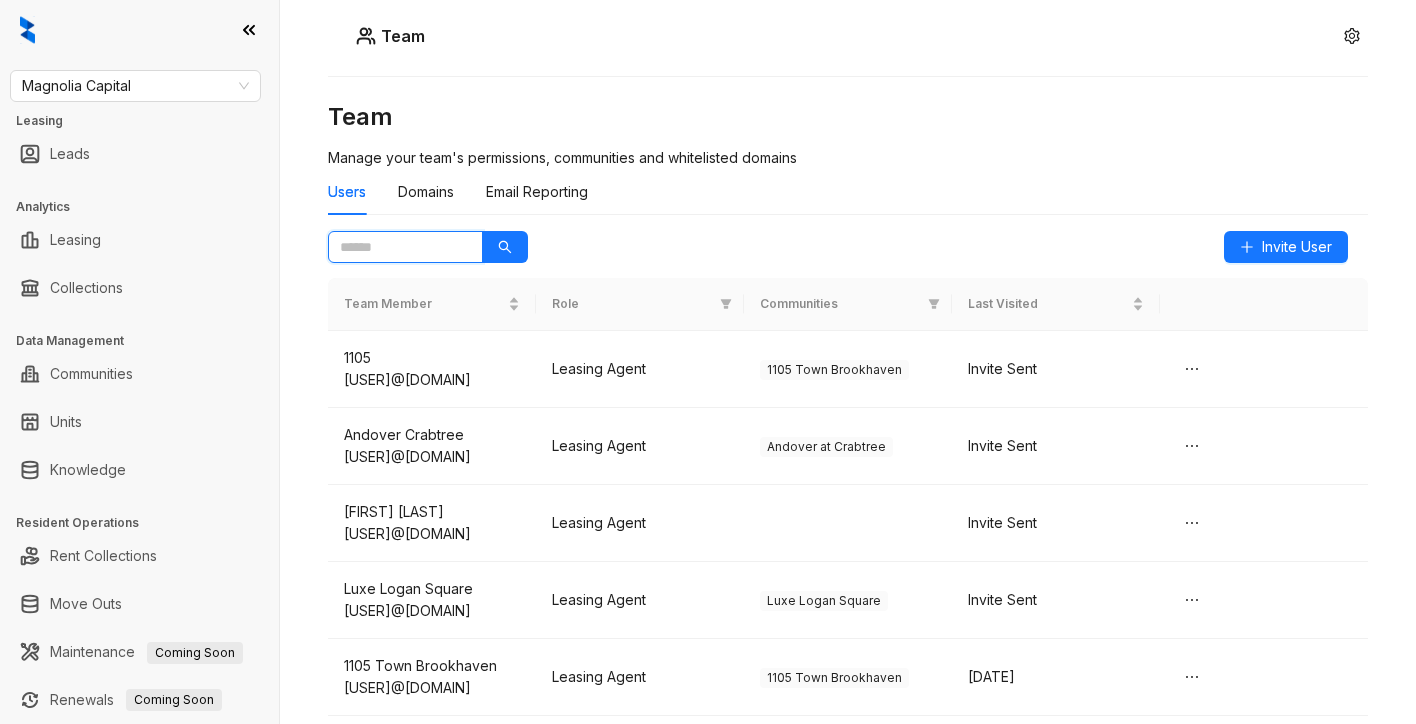 click at bounding box center (397, 247) 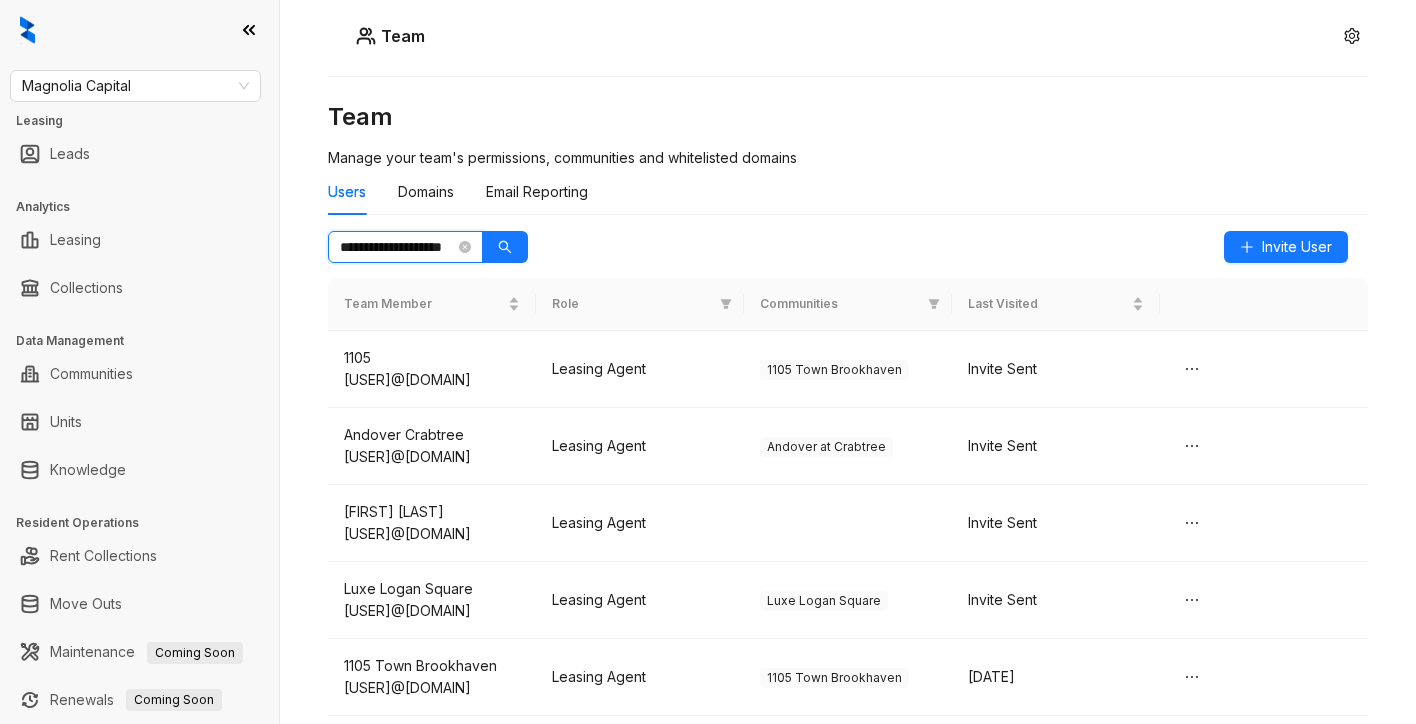 scroll, scrollTop: 0, scrollLeft: 37, axis: horizontal 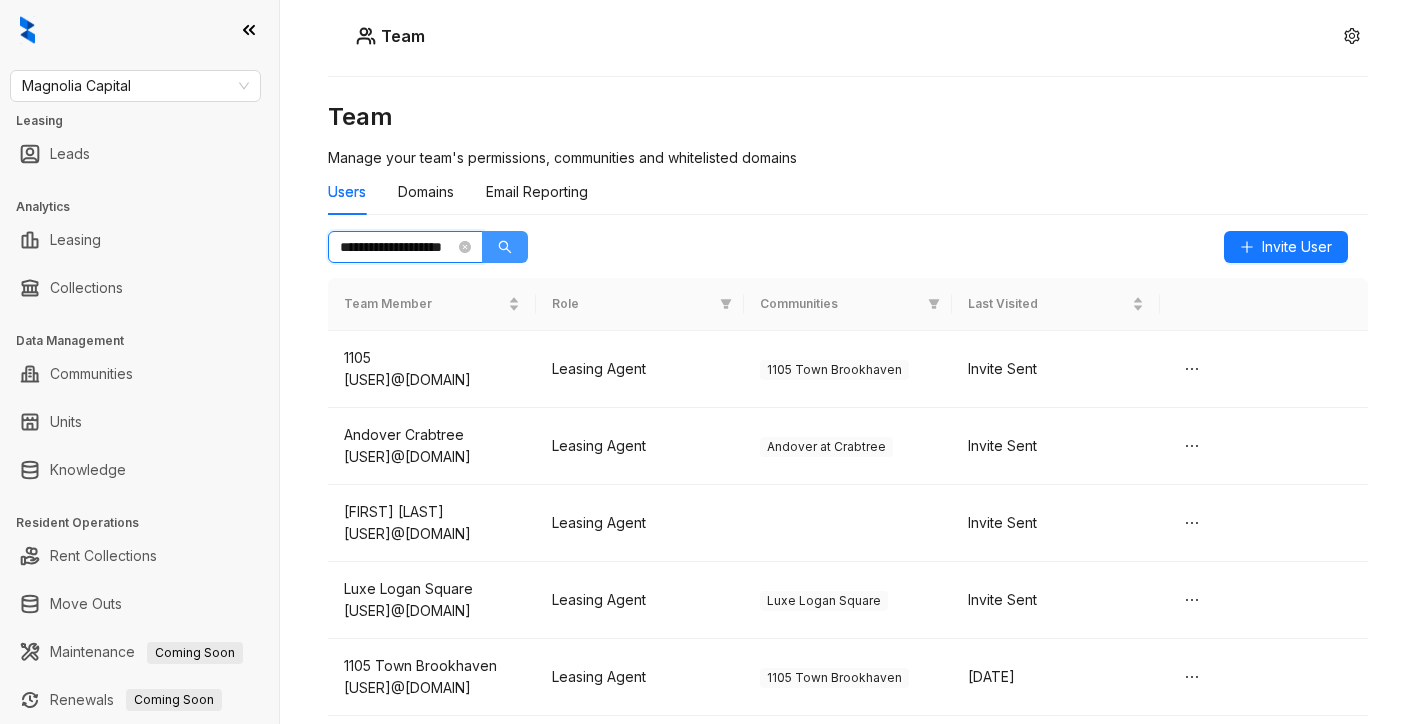 click at bounding box center [505, 247] 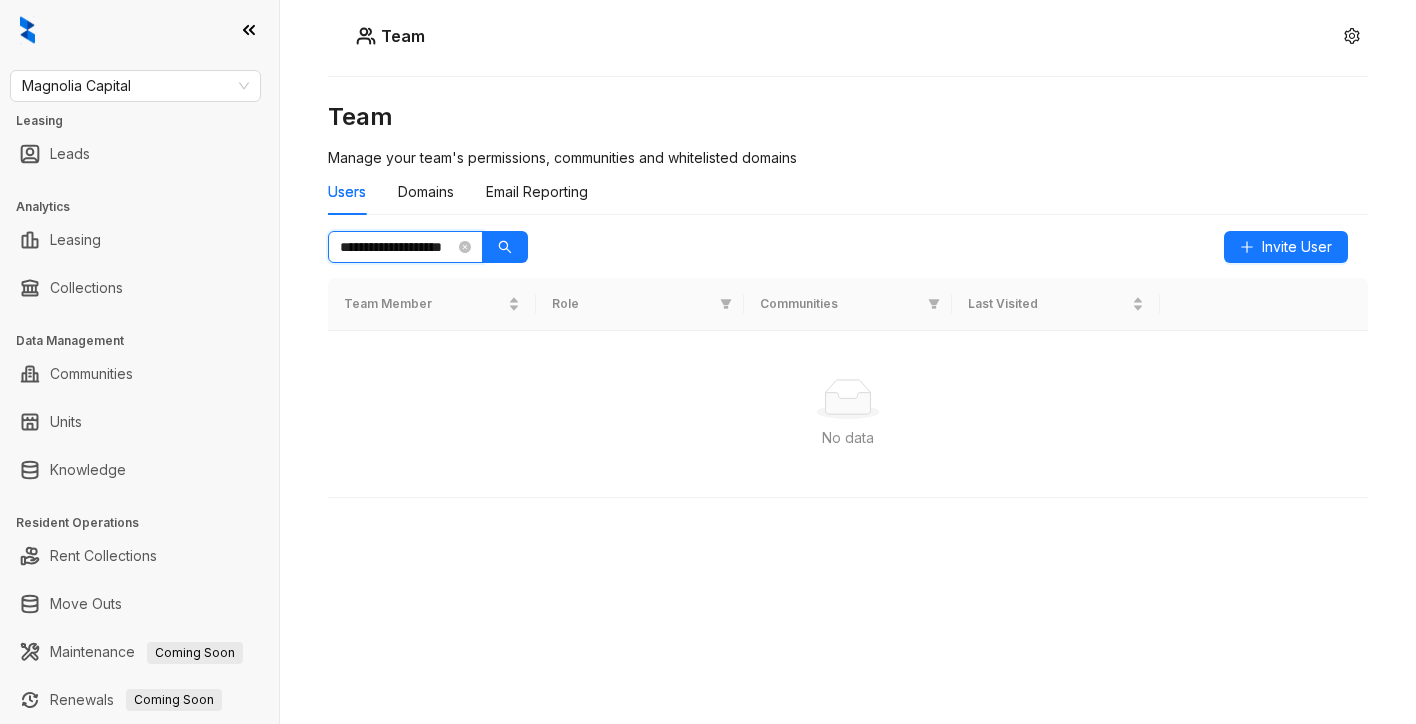 scroll, scrollTop: 0, scrollLeft: 0, axis: both 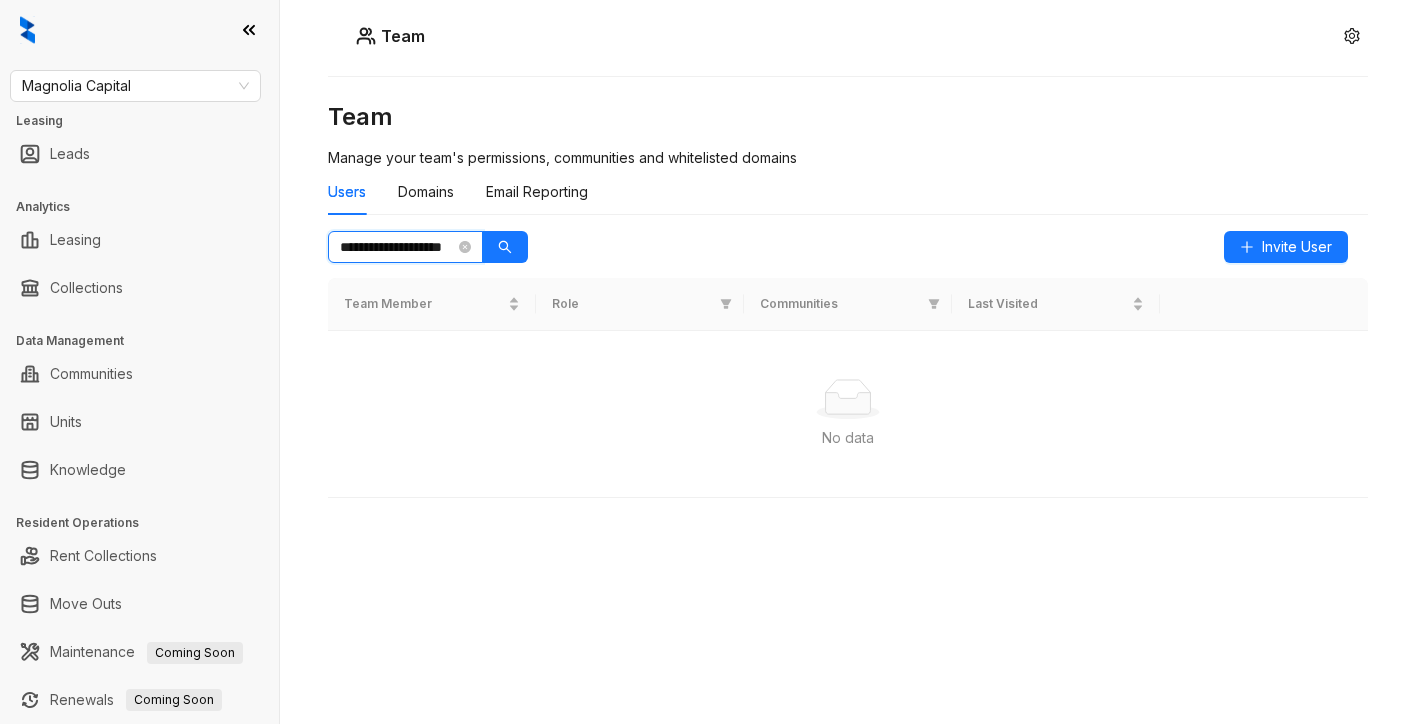 type on "**********" 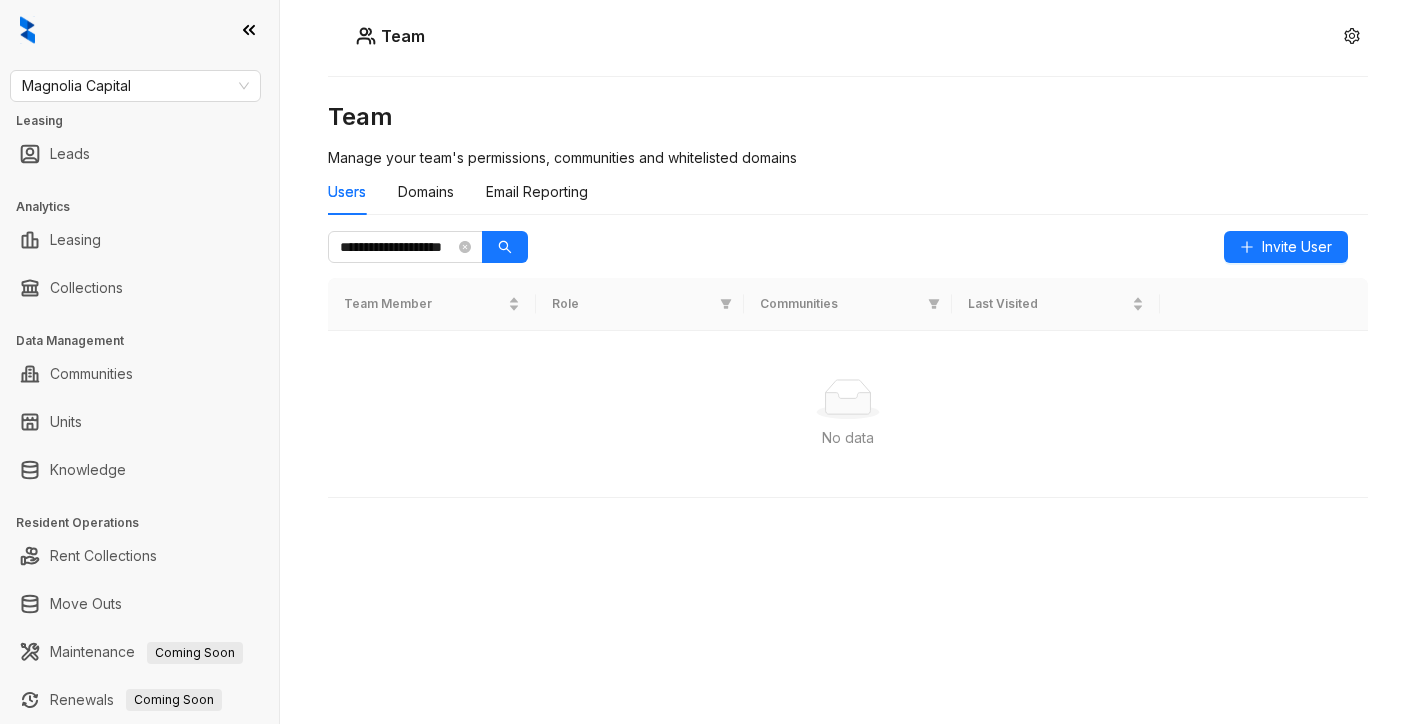 click on "**********" at bounding box center (848, 320) 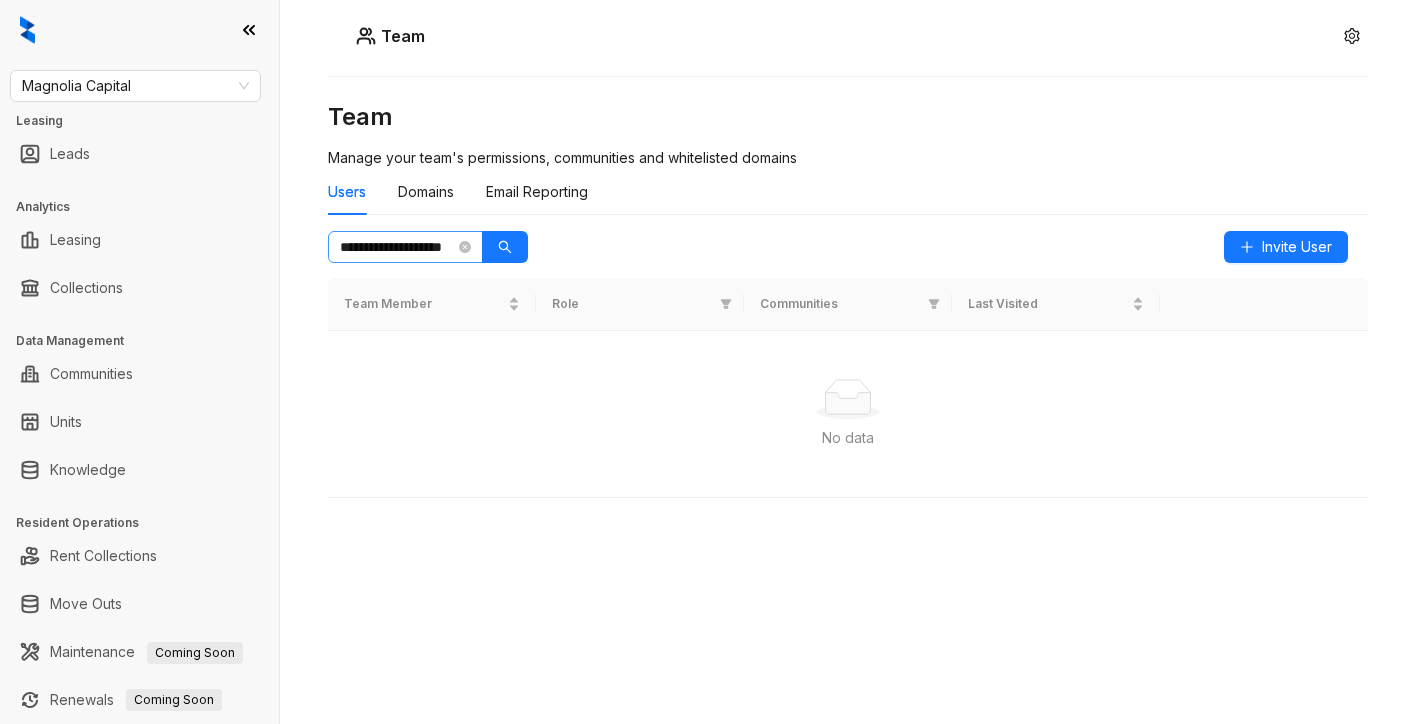 scroll, scrollTop: 0, scrollLeft: 38, axis: horizontal 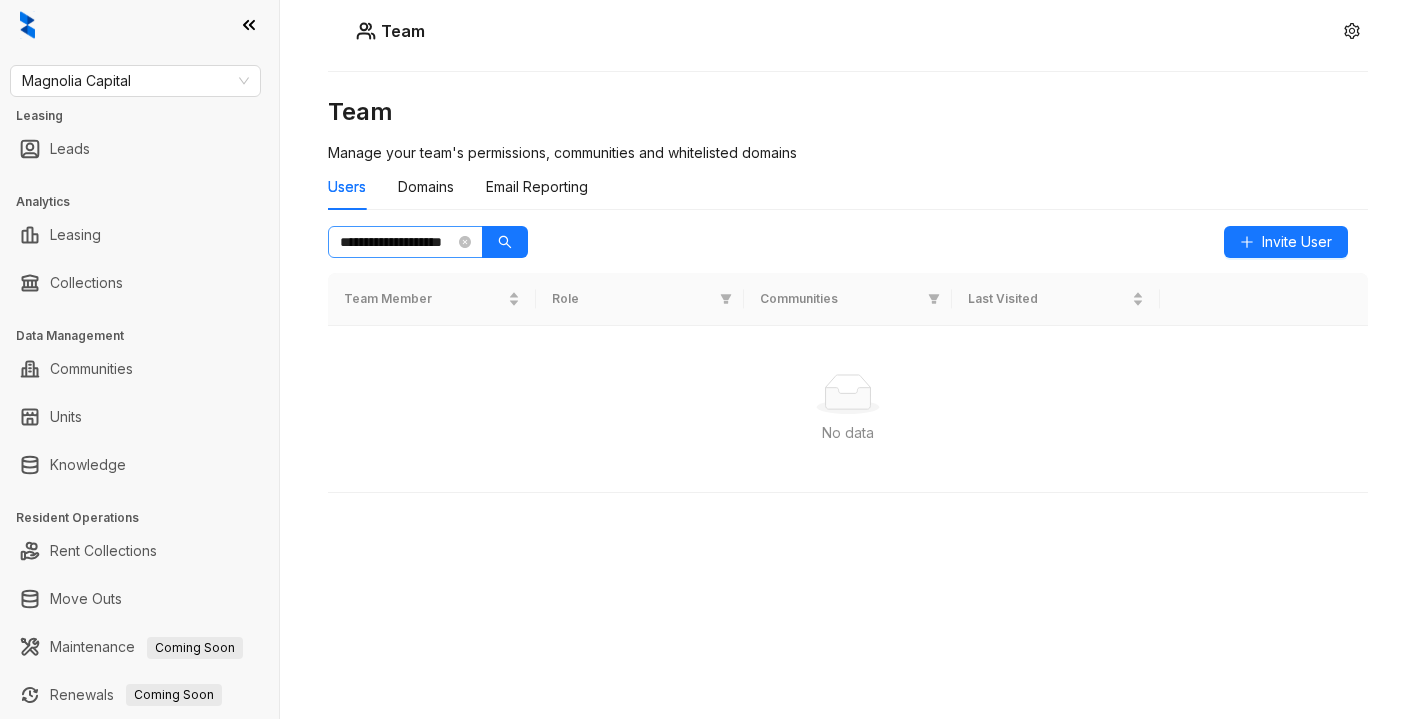 click on "**********" at bounding box center (405, 242) 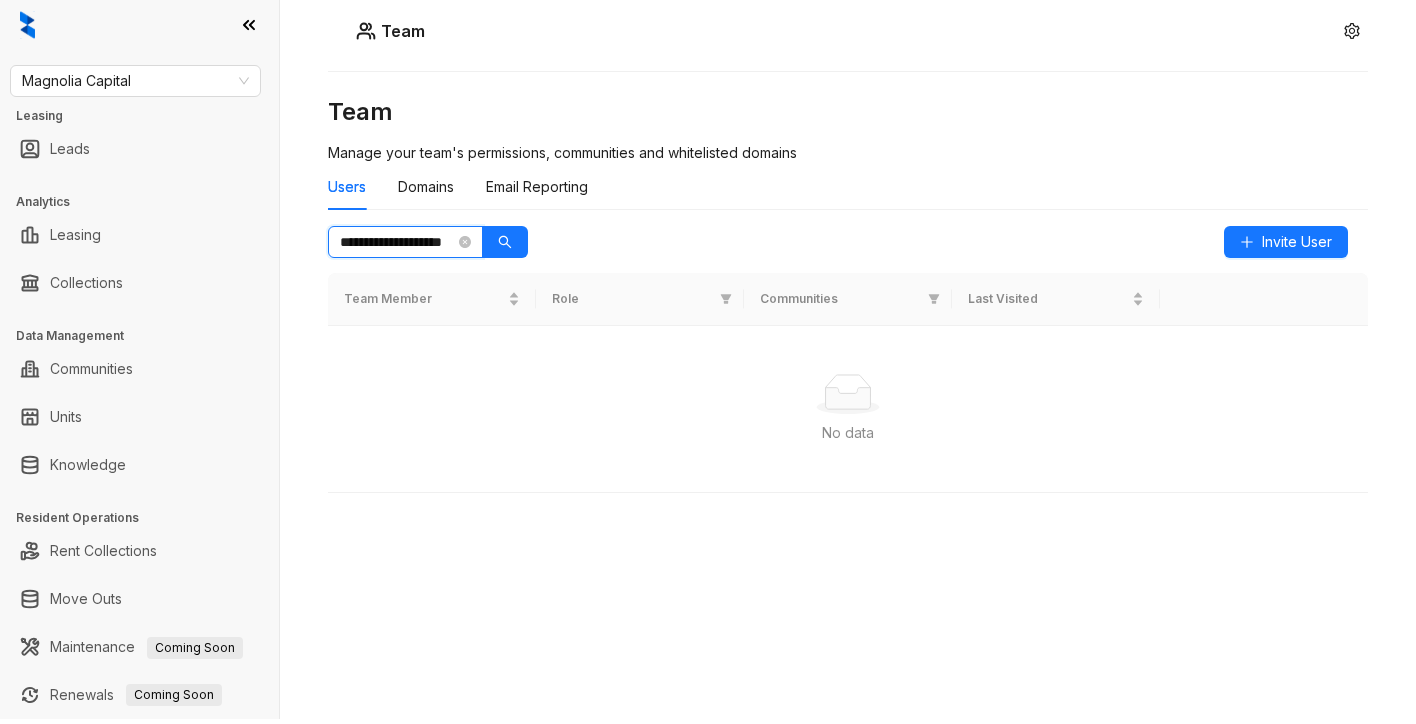 scroll, scrollTop: 0, scrollLeft: 38, axis: horizontal 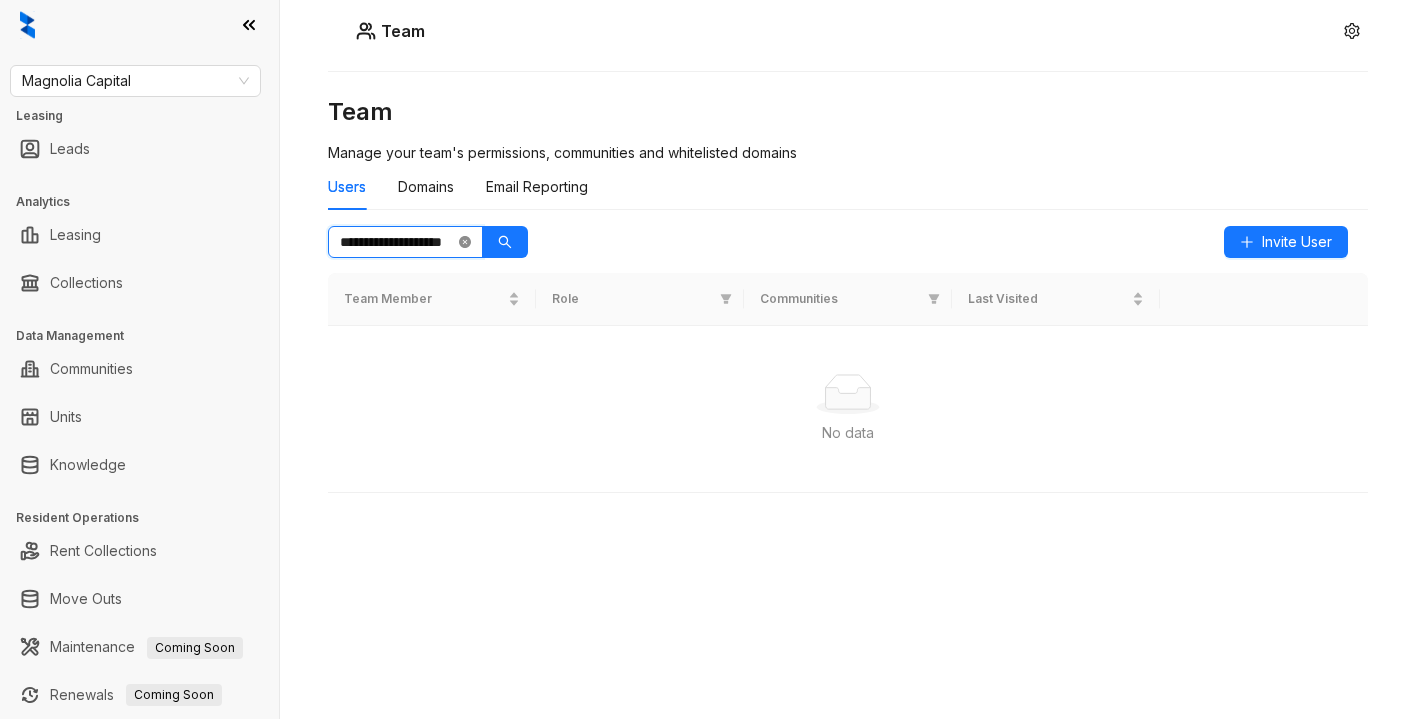 click 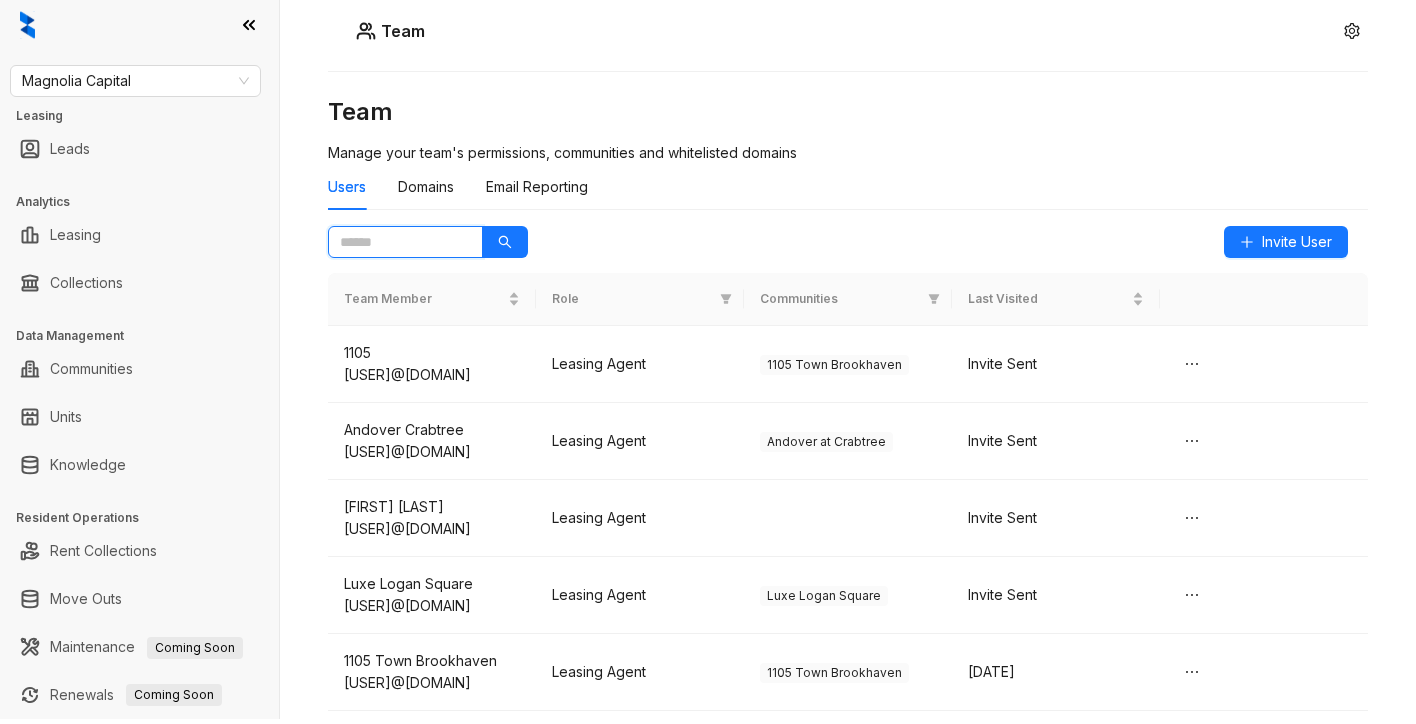 scroll, scrollTop: 0, scrollLeft: 0, axis: both 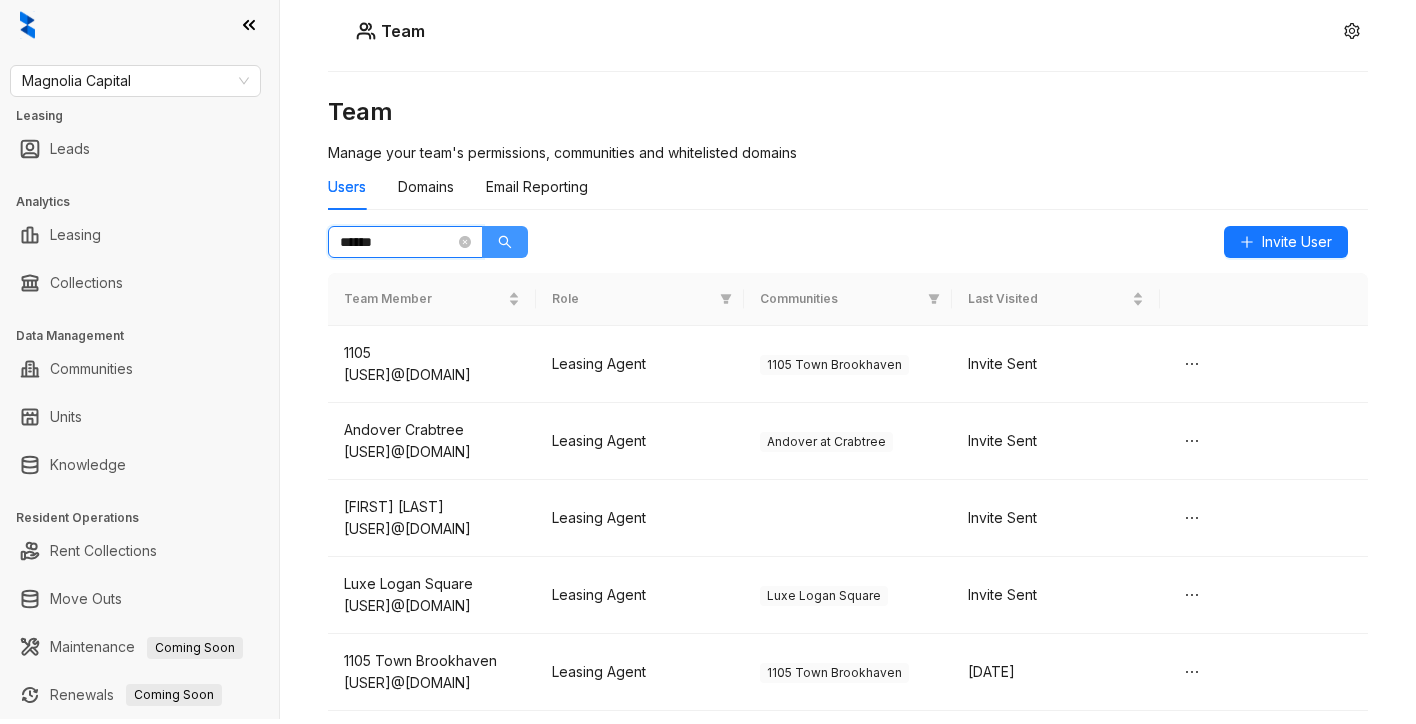 click at bounding box center (505, 242) 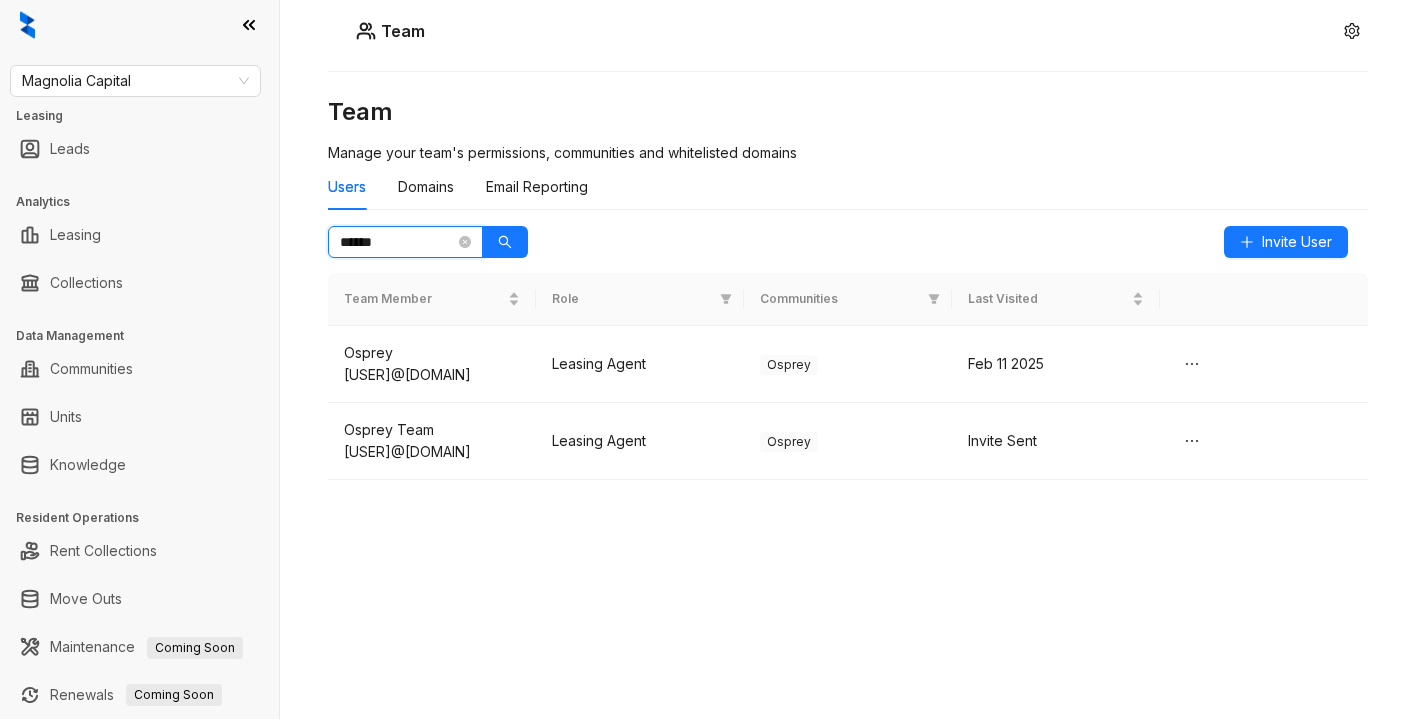 type on "******" 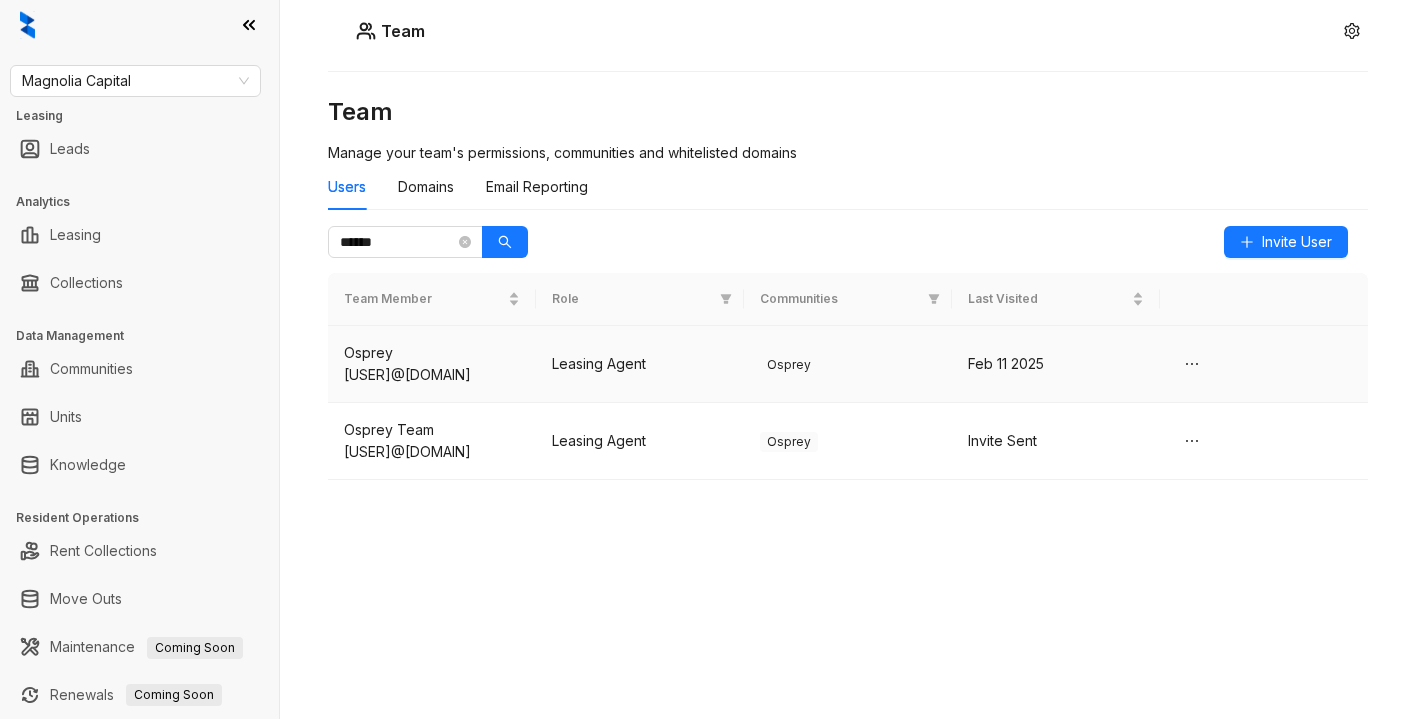 drag, startPoint x: 318, startPoint y: 355, endPoint x: 419, endPoint y: 386, distance: 105.65037 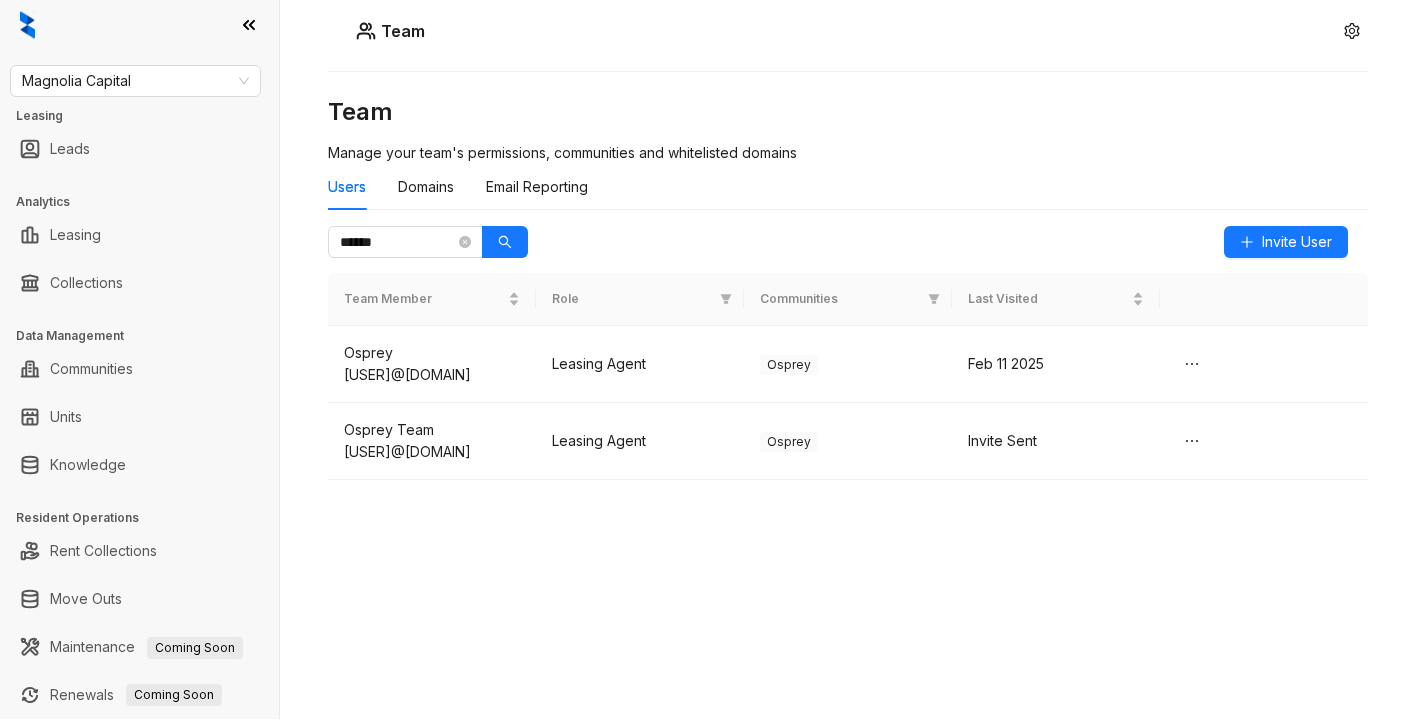 click on "Team Team Manage your team's permissions, communities and whitelisted domains Users Domains Email Reporting ****** Invite User Team Member Role Communities Last Visited Osprey ospreypm@stylresidential.com Leasing Agent Osprey Feb 11 2025 Osprey Team ospreyteam@stylresidential.com Leasing Agent Osprey Invite Sent" at bounding box center [848, 357] 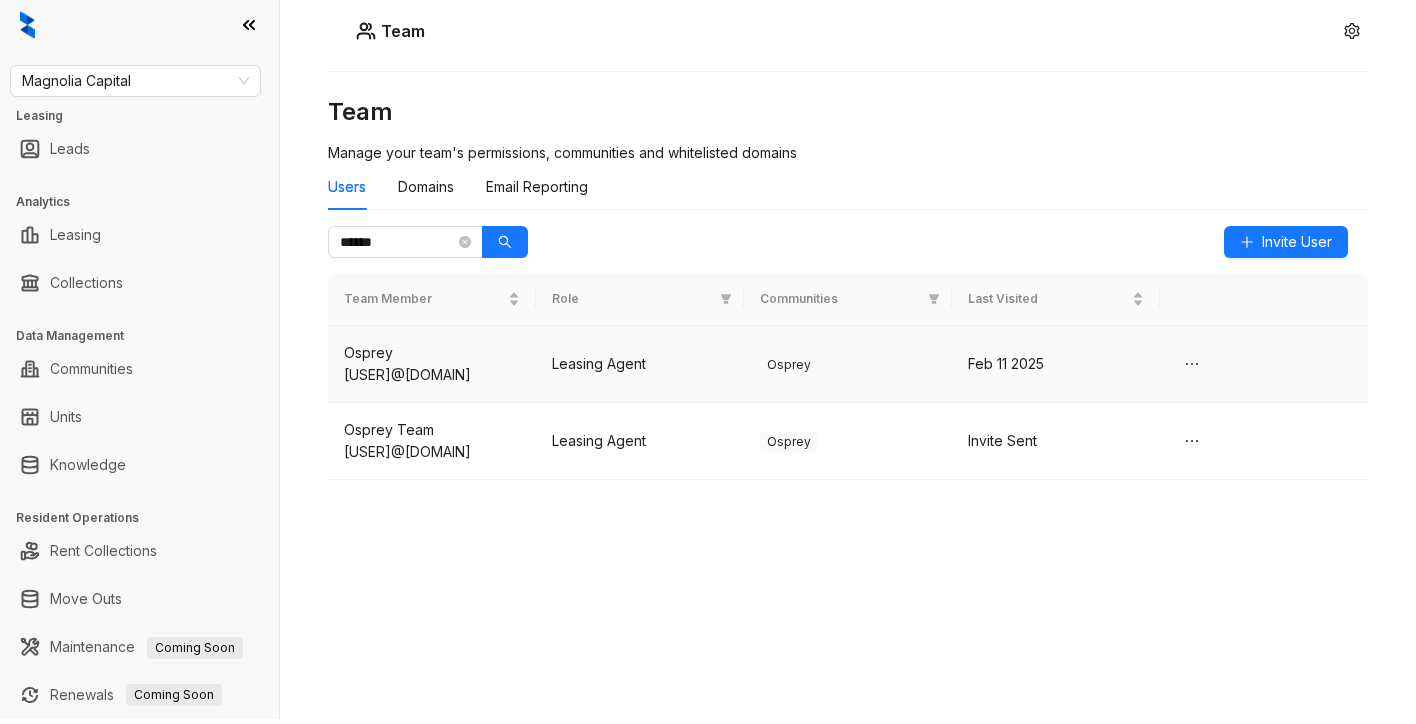 drag, startPoint x: 329, startPoint y: 347, endPoint x: 456, endPoint y: 417, distance: 145.0138 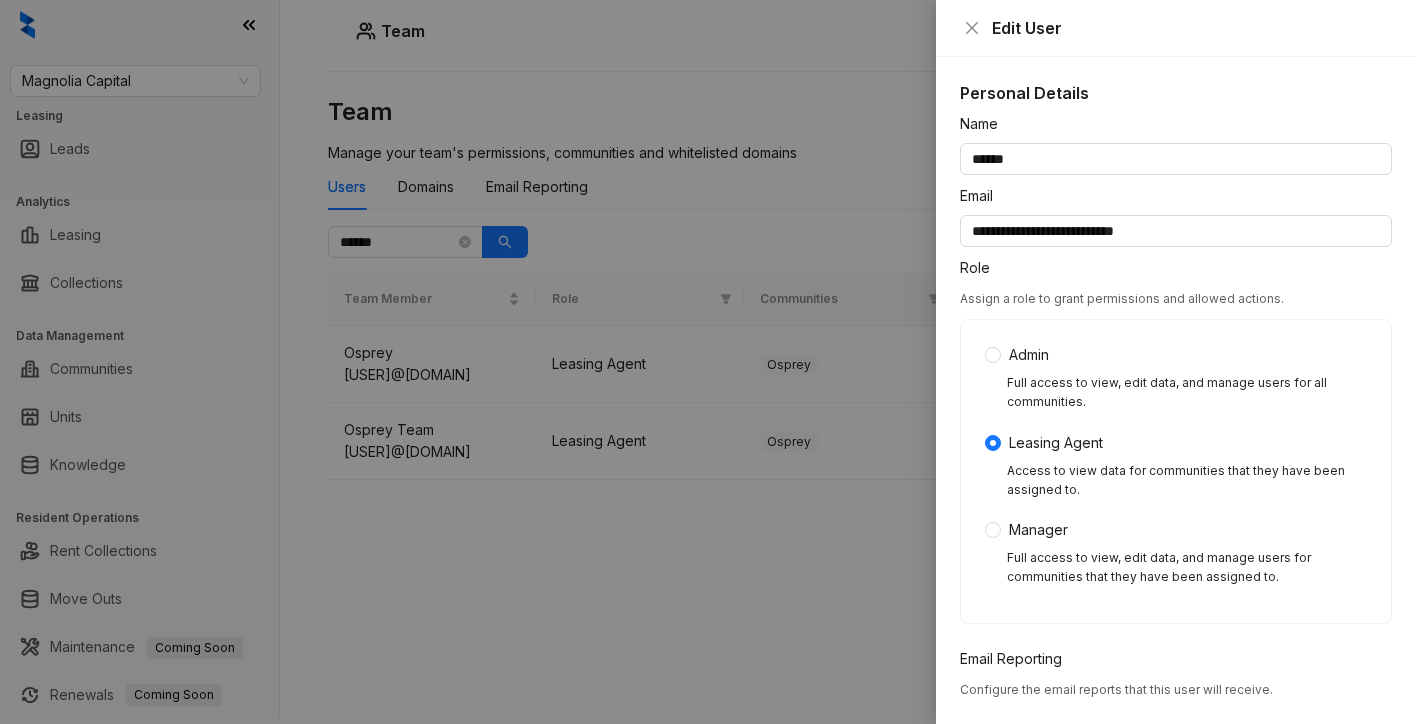 copy on "Osprey ospreypm@stylresidential.com" 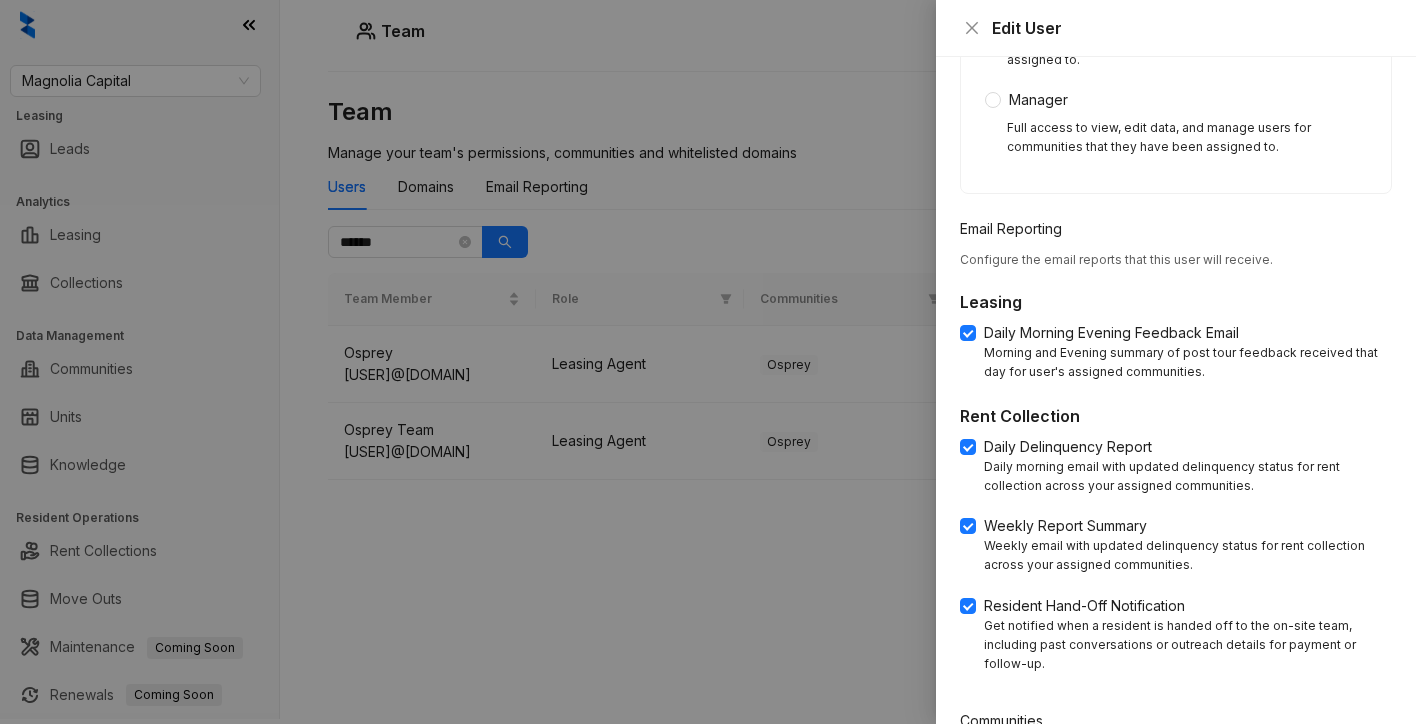 scroll, scrollTop: 563, scrollLeft: 0, axis: vertical 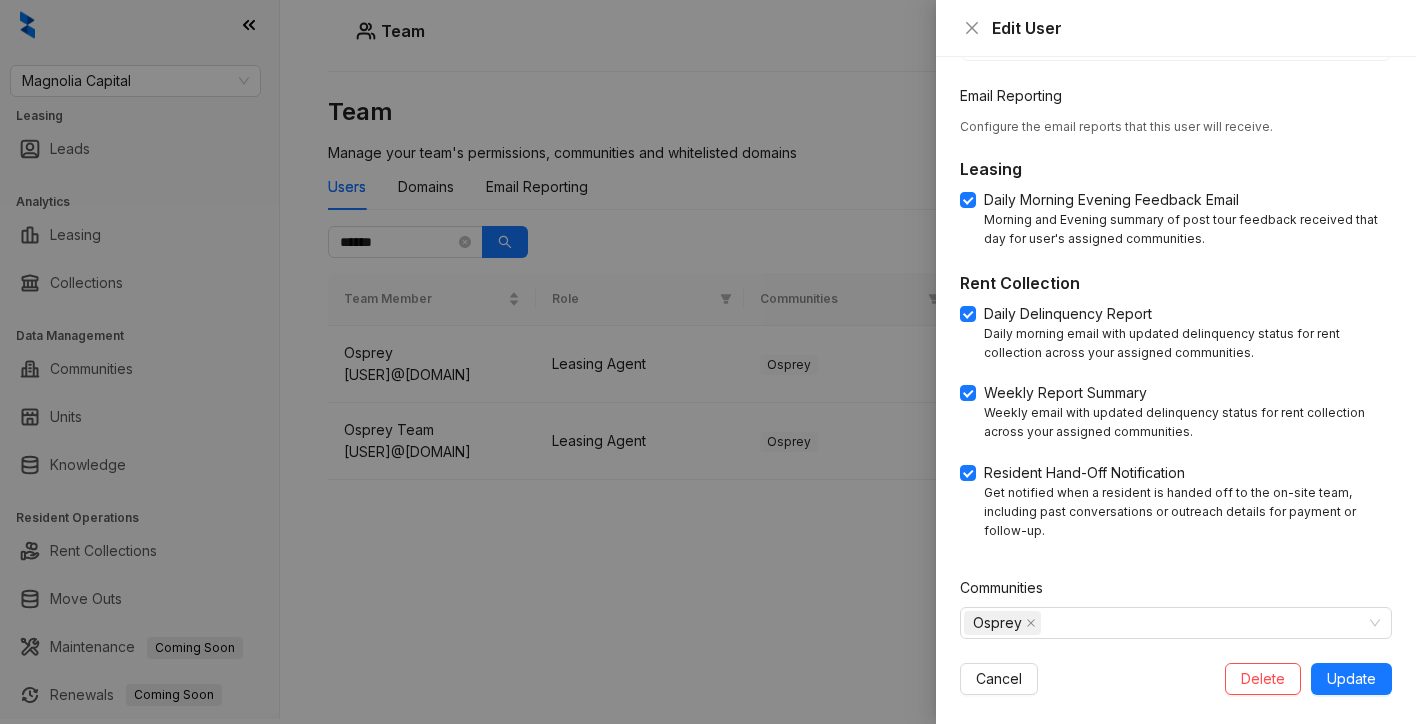 click at bounding box center (708, 362) 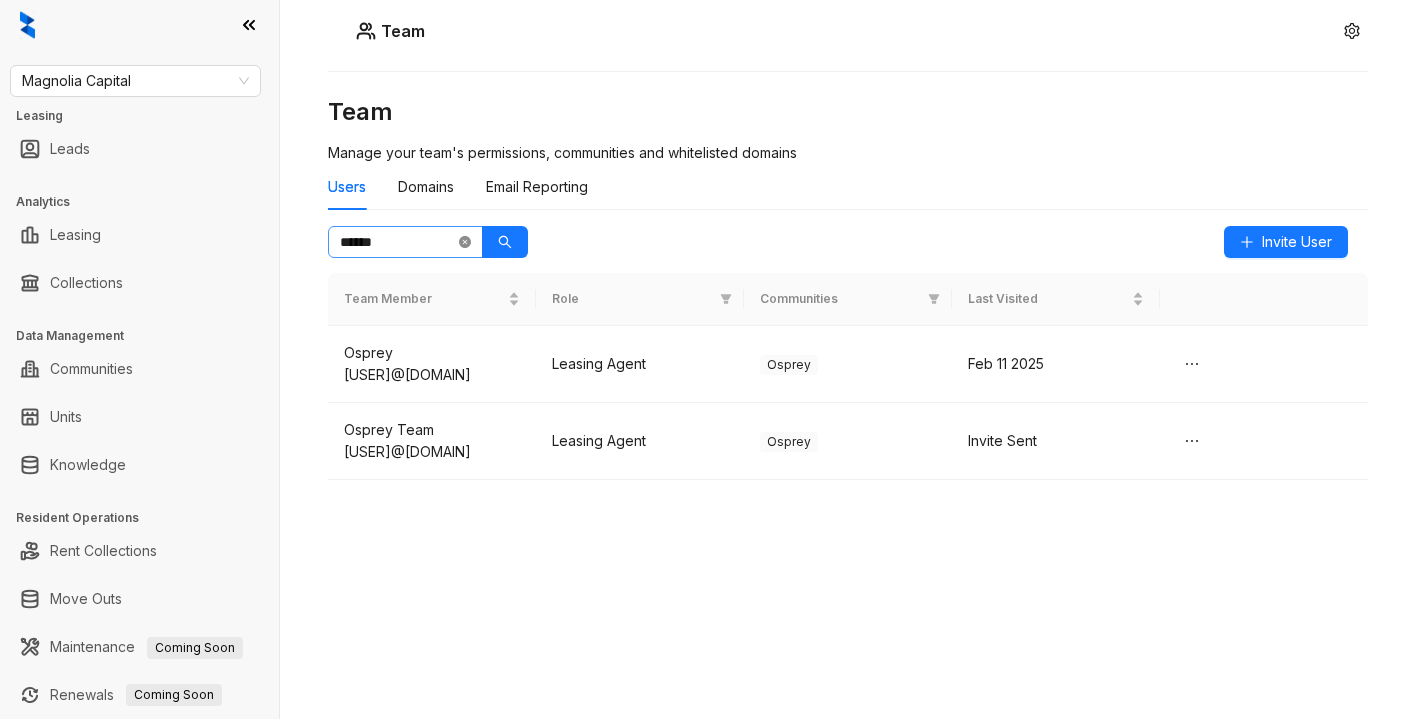 click 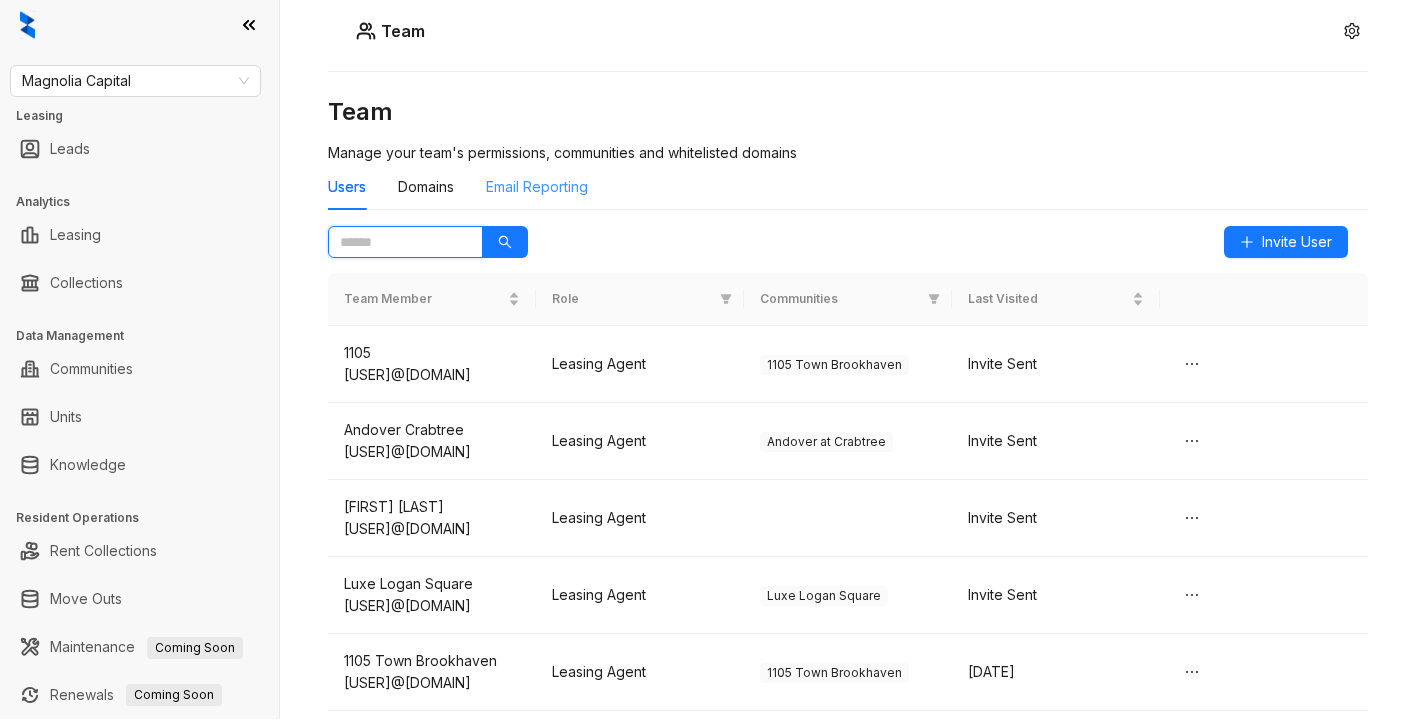 paste on "**********" 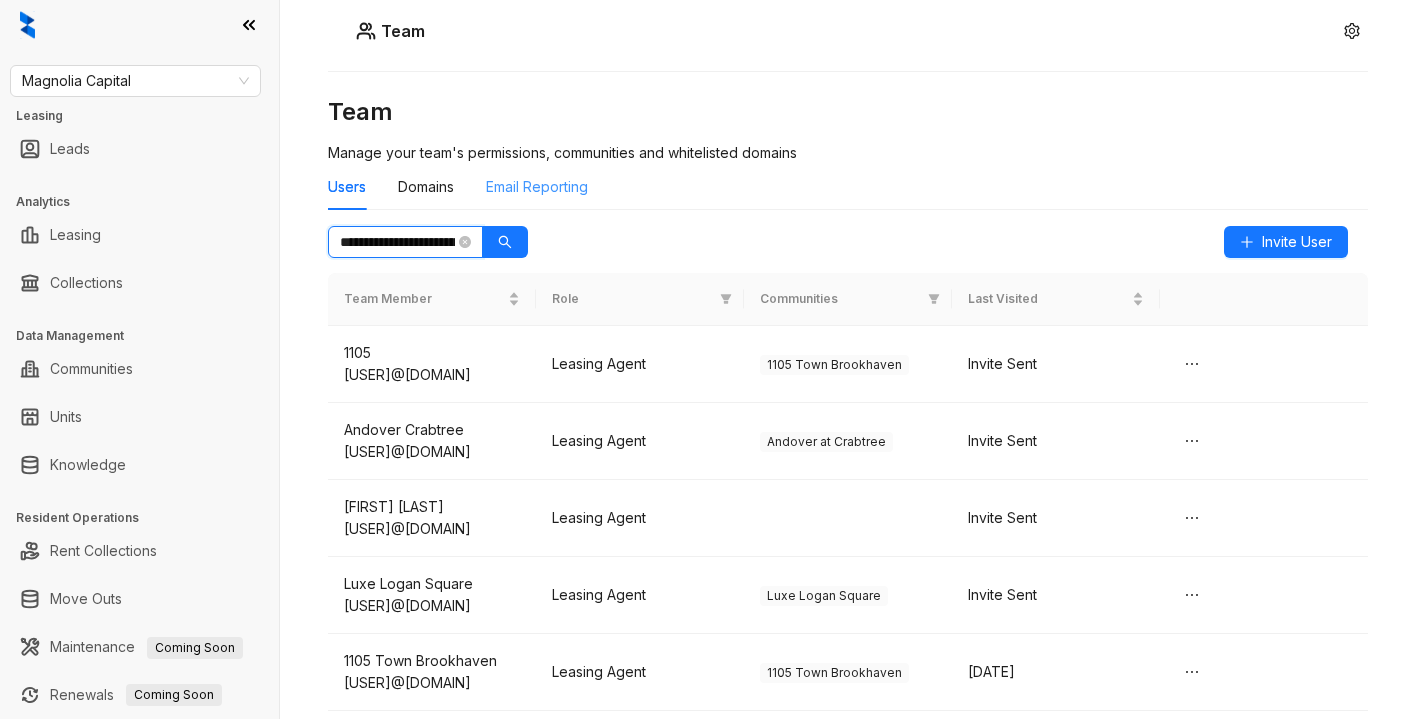 scroll, scrollTop: 0, scrollLeft: 140, axis: horizontal 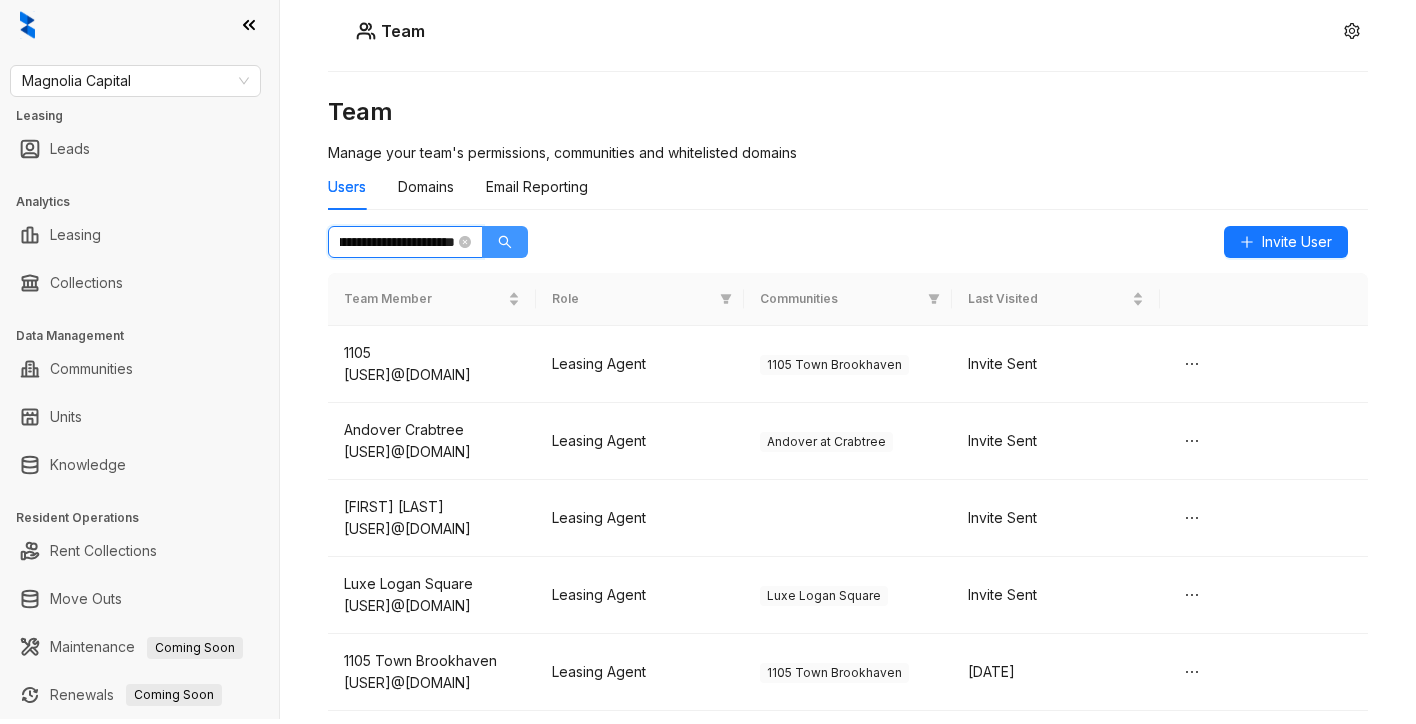 click at bounding box center (505, 242) 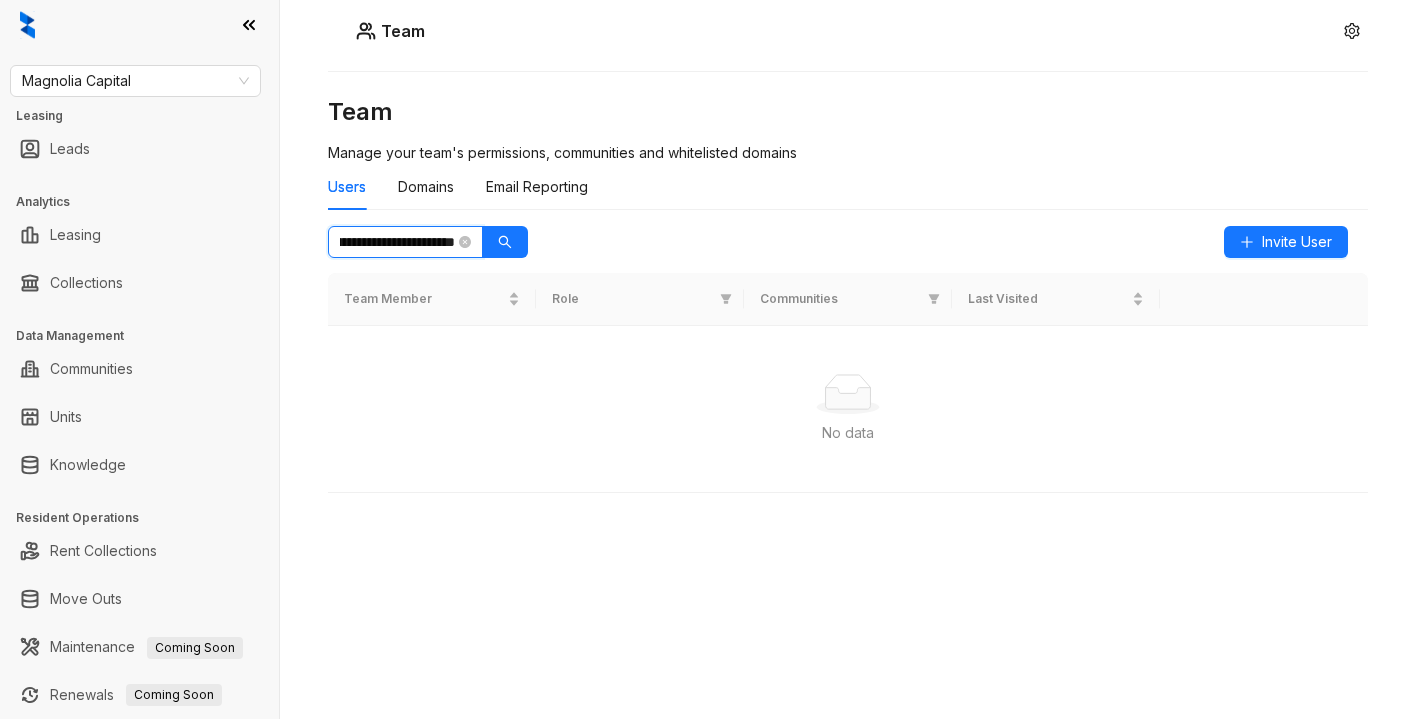 scroll, scrollTop: 0, scrollLeft: 0, axis: both 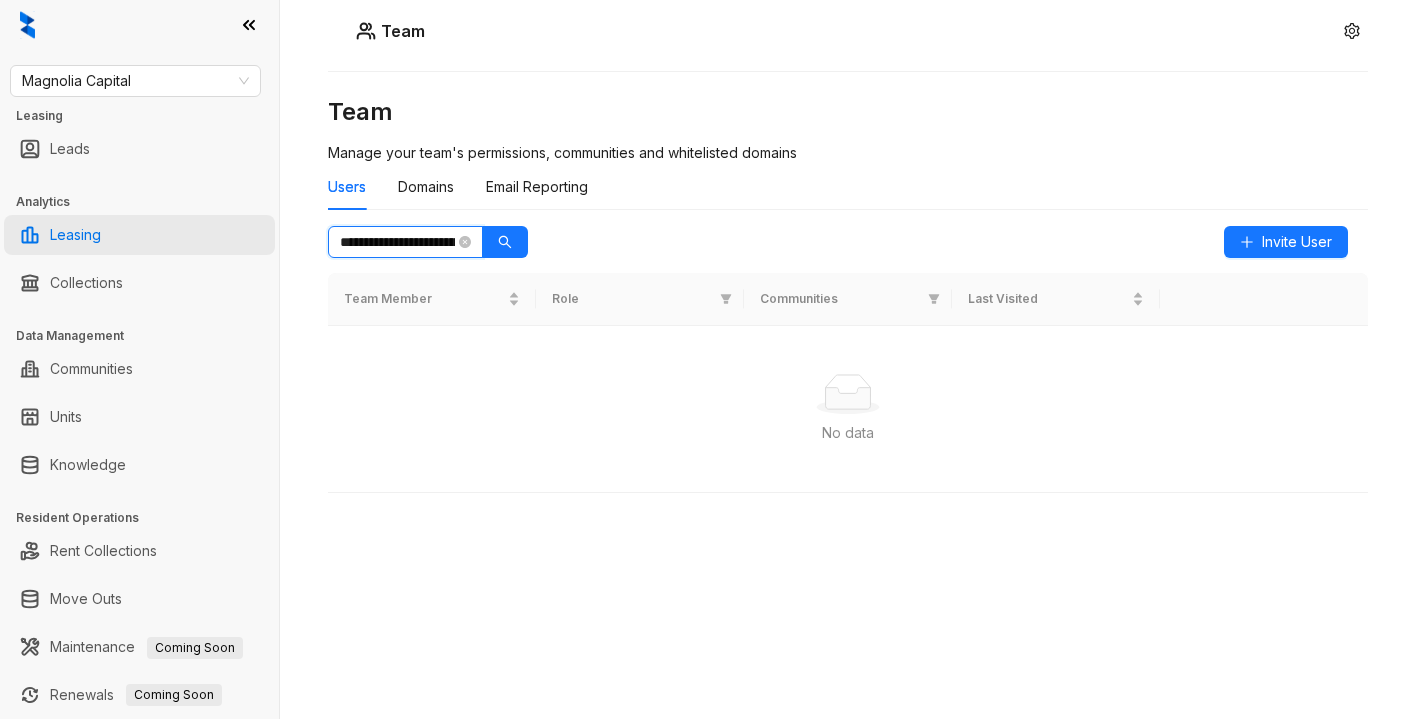 drag, startPoint x: 386, startPoint y: 247, endPoint x: 235, endPoint y: 220, distance: 153.39491 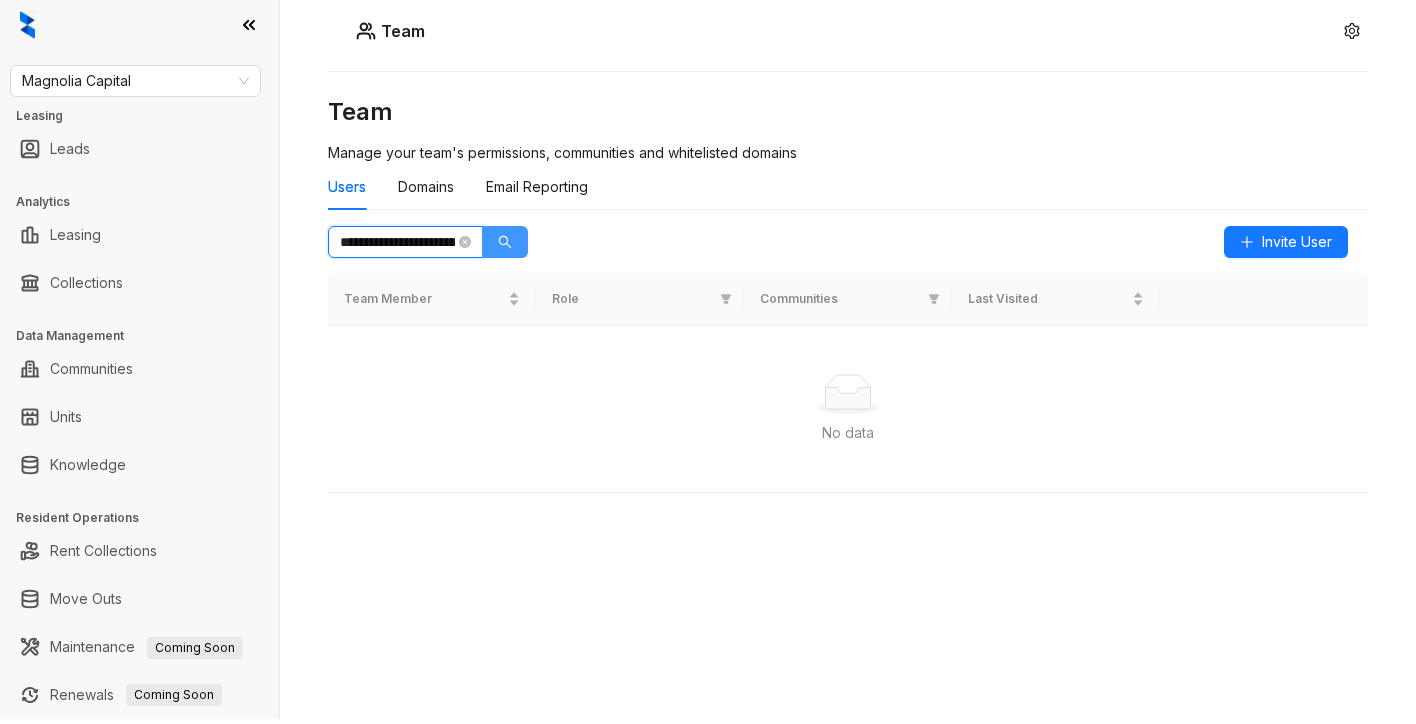 click 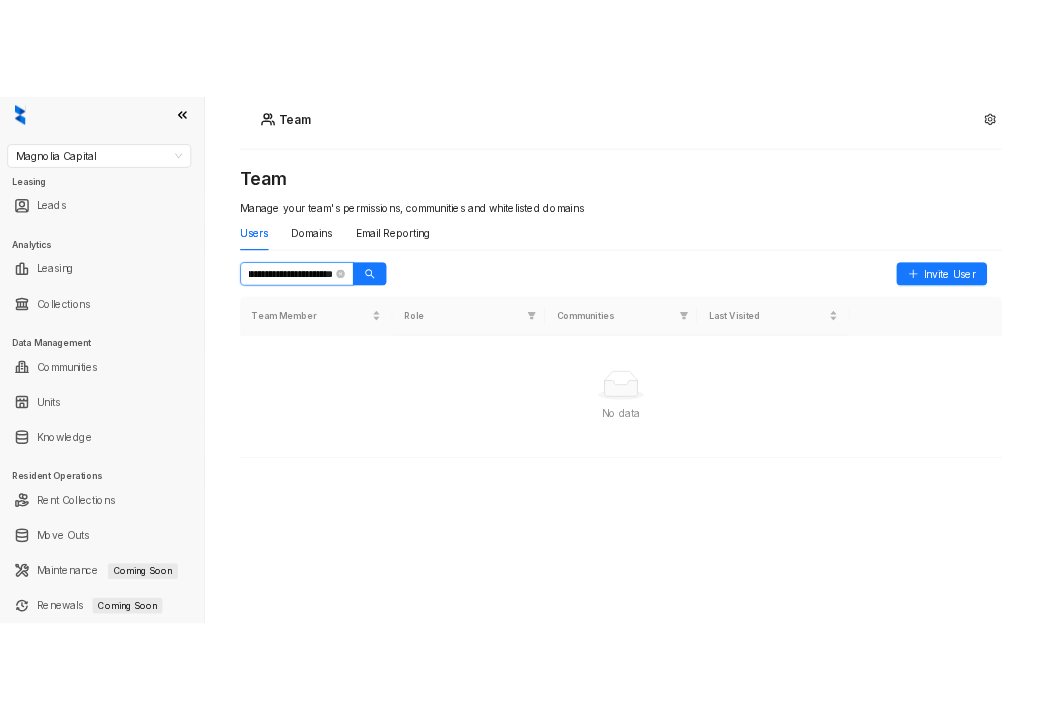 scroll, scrollTop: 0, scrollLeft: 0, axis: both 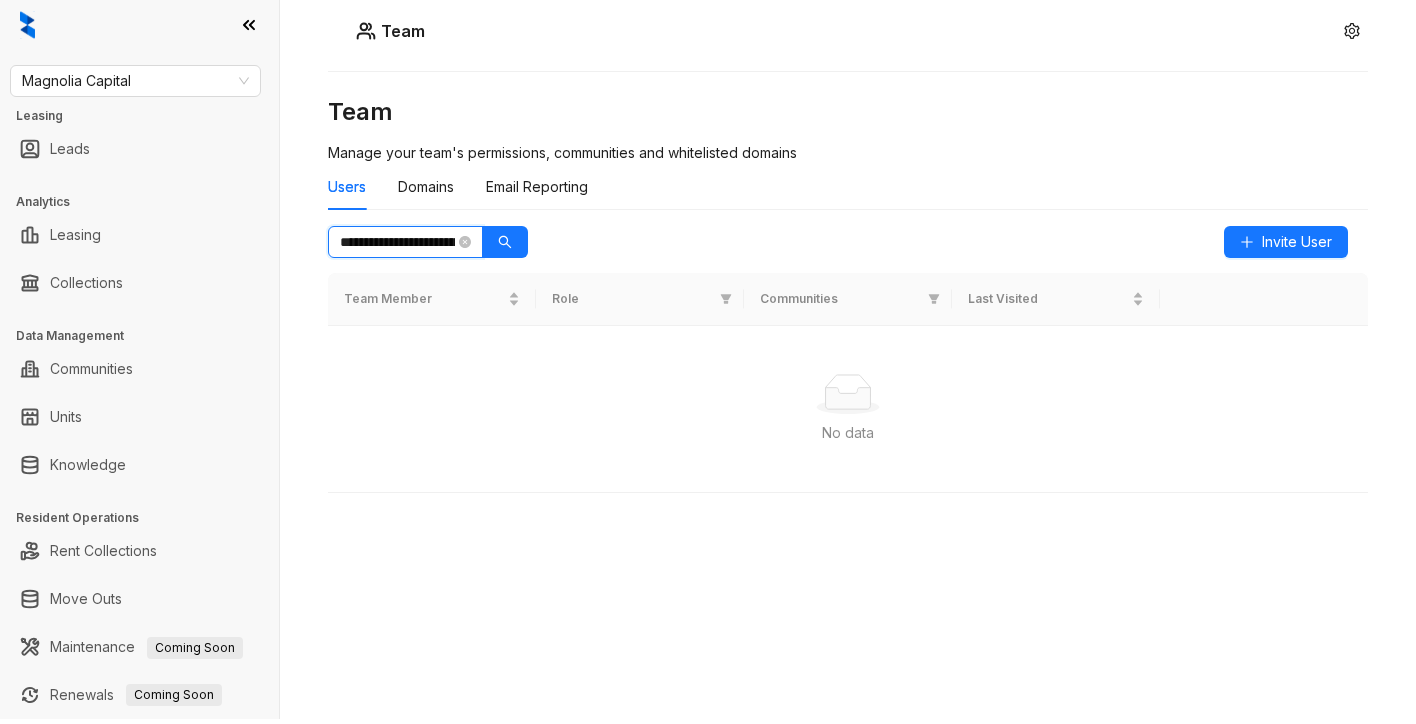 click on "**********" at bounding box center (397, 242) 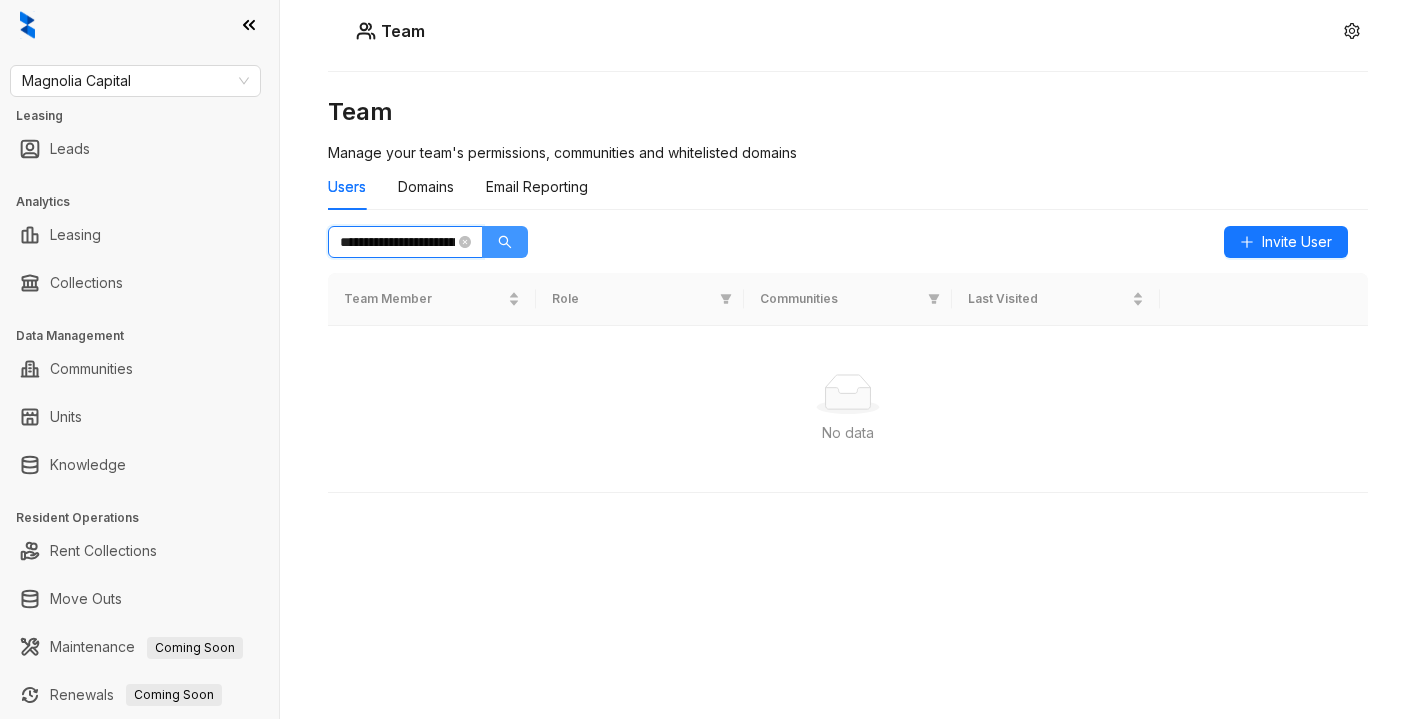 click 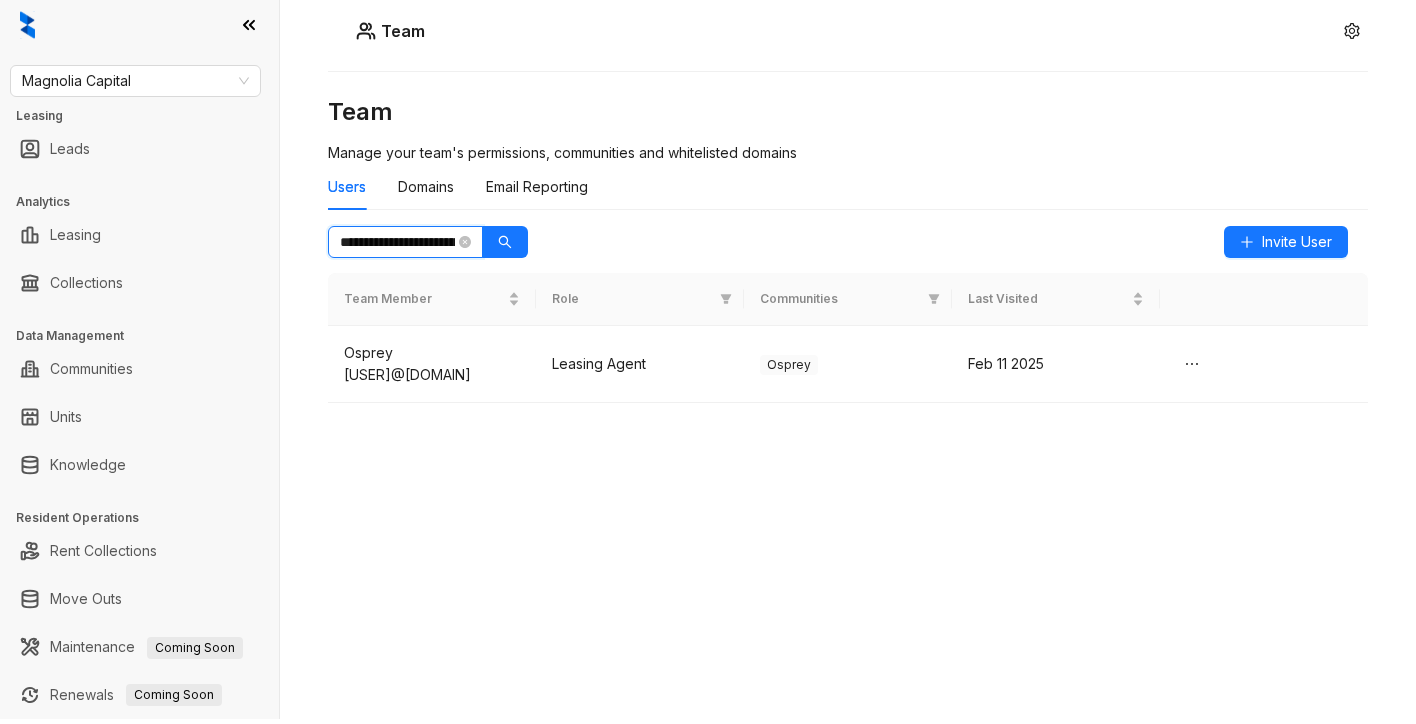type on "**********" 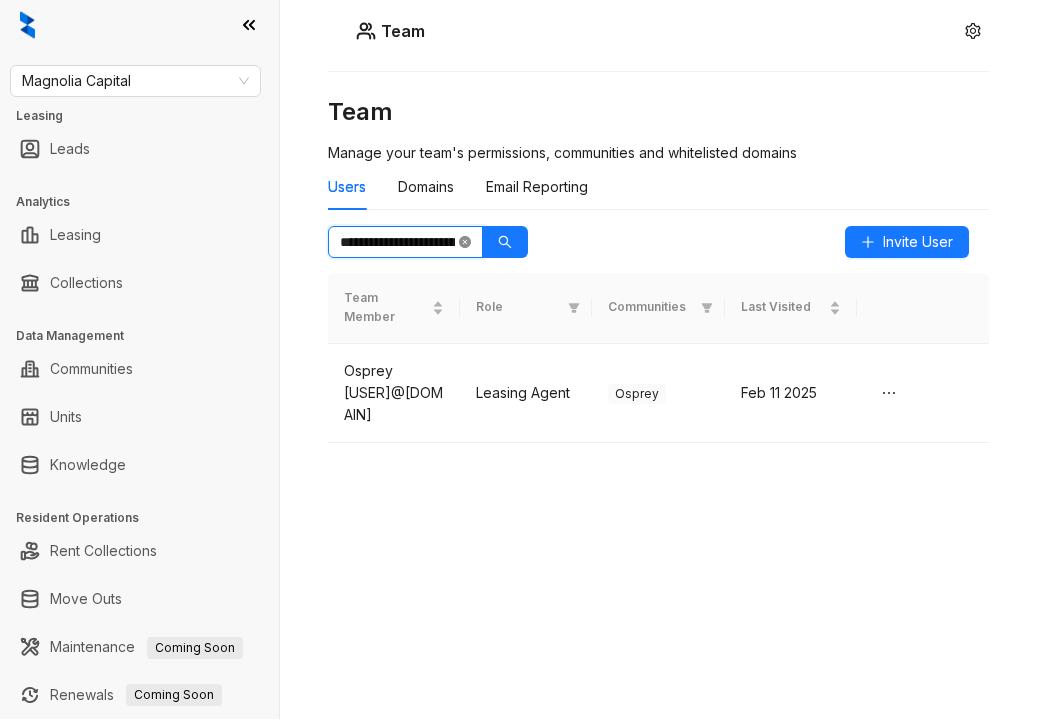 click 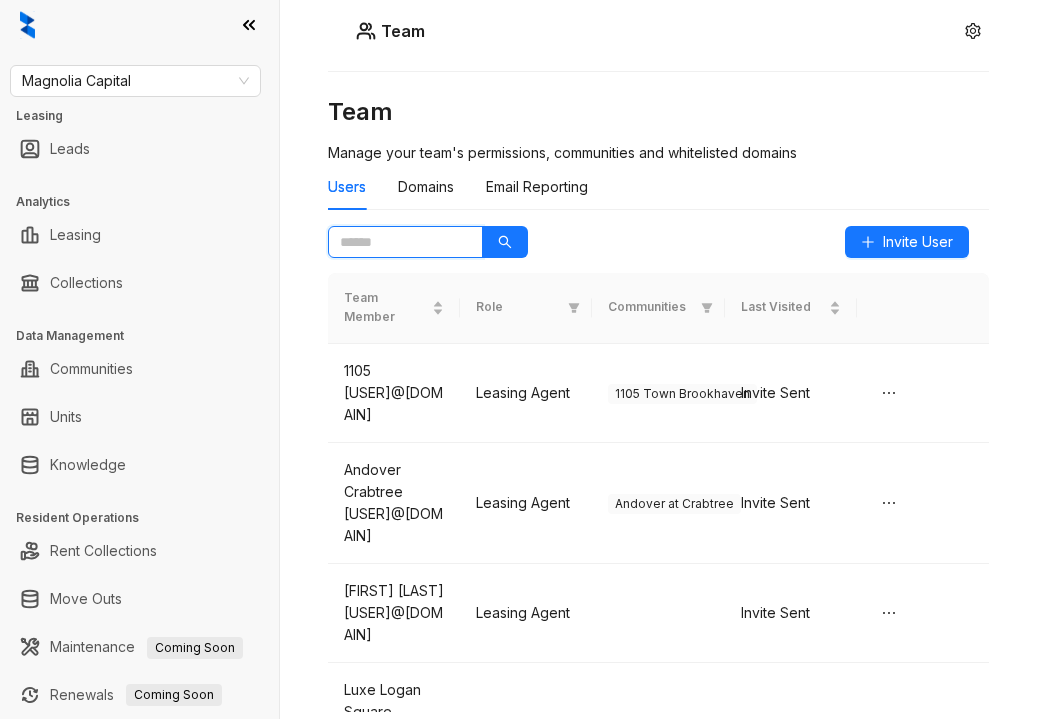 paste on "**********" 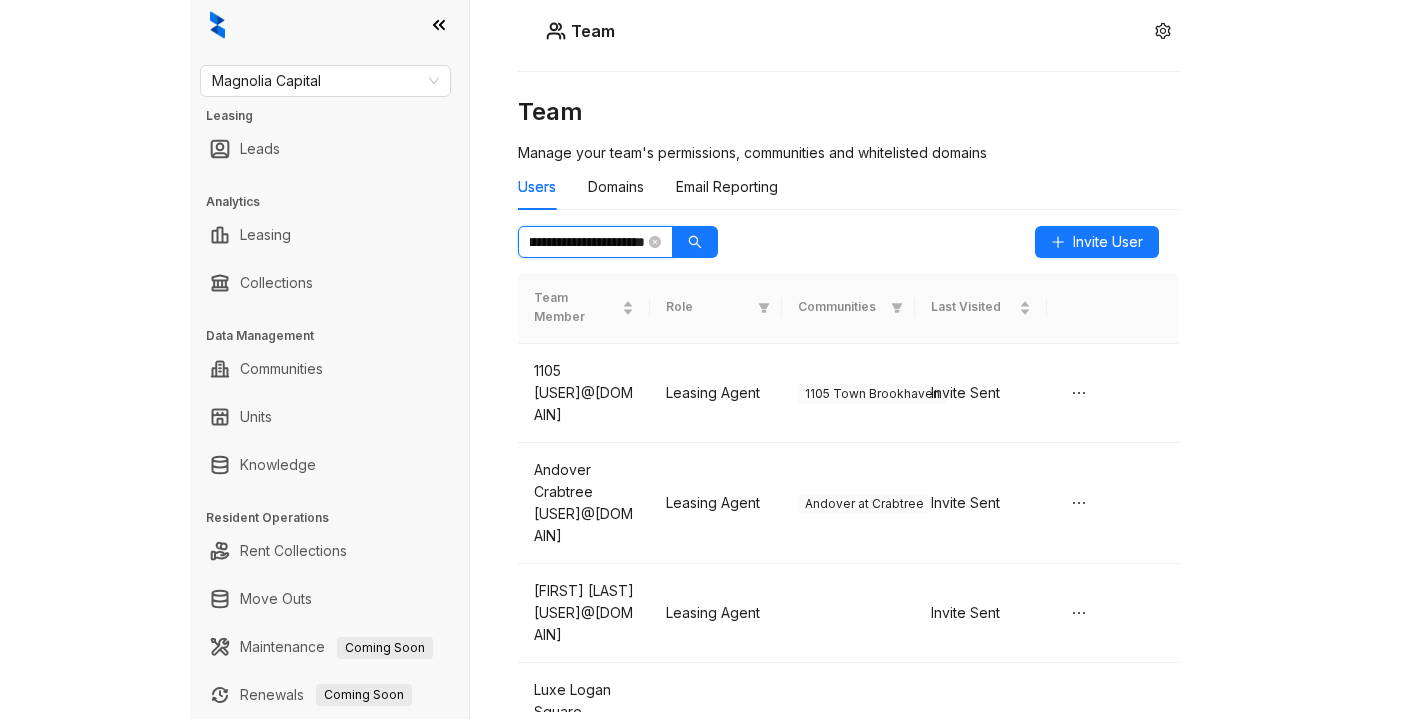 scroll, scrollTop: 0, scrollLeft: 0, axis: both 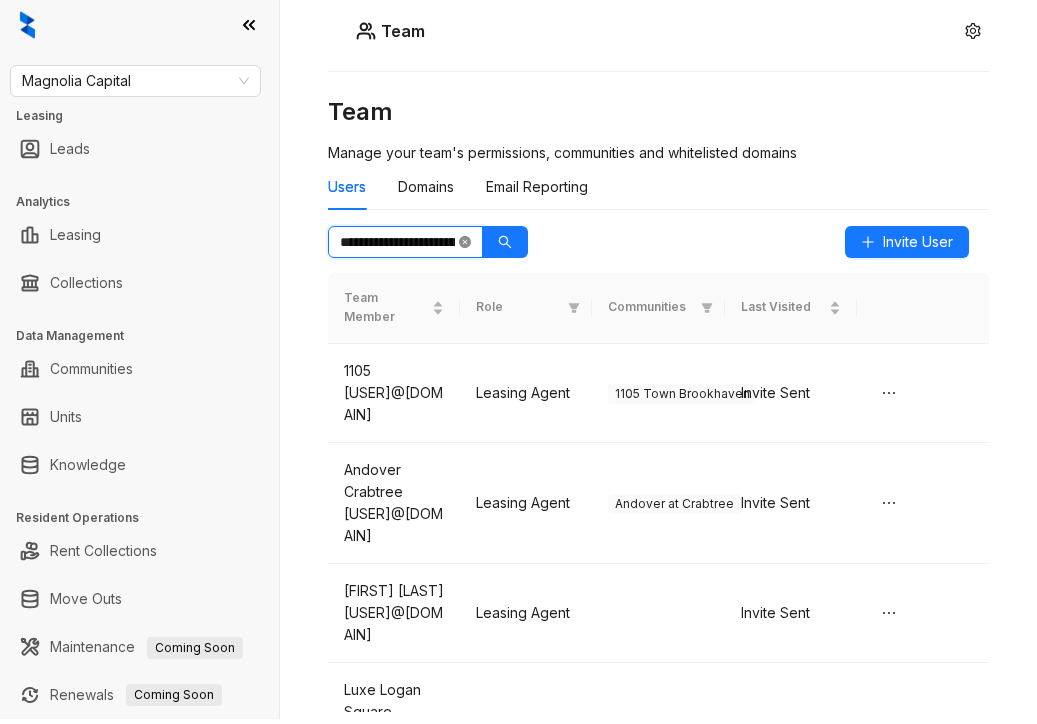 click 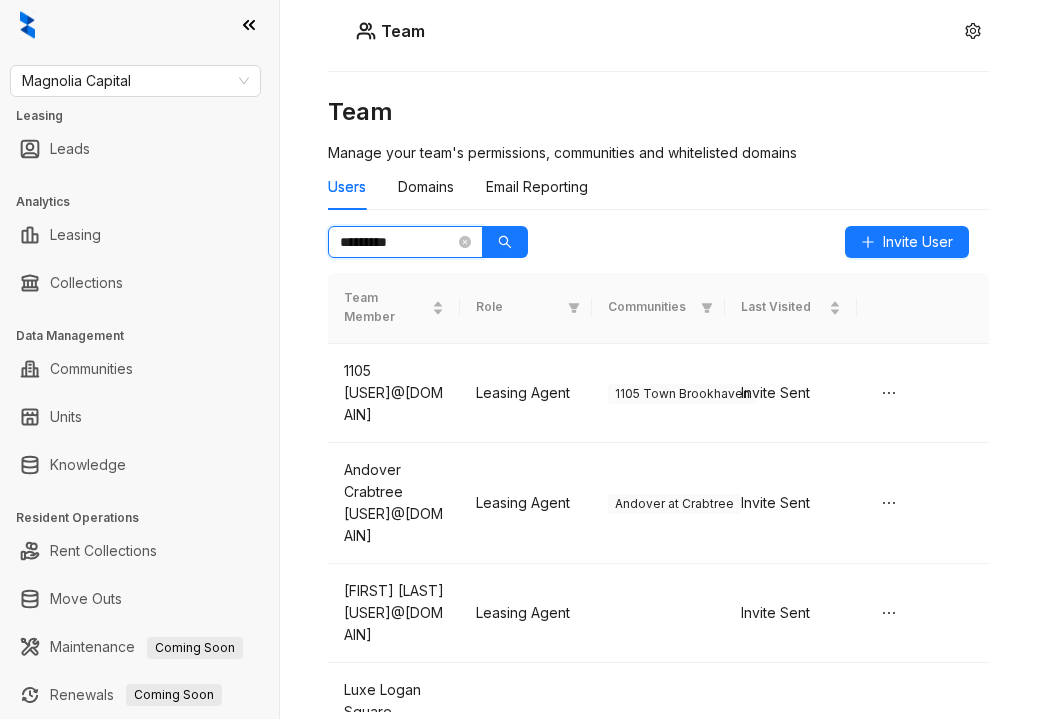type on "*********" 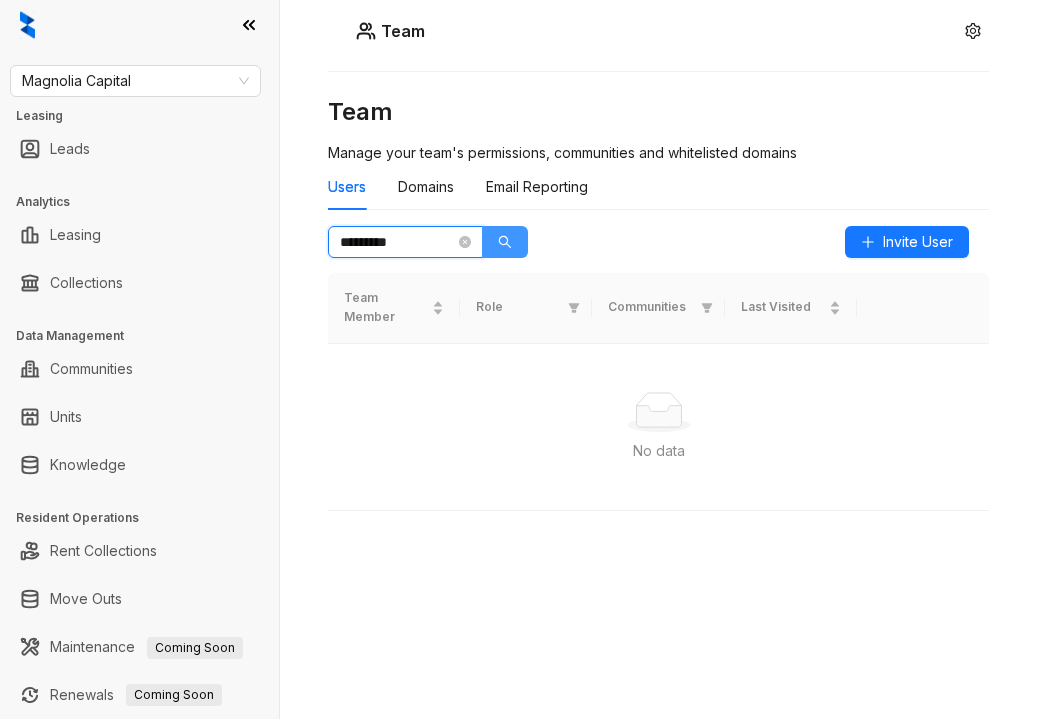 click at bounding box center [505, 242] 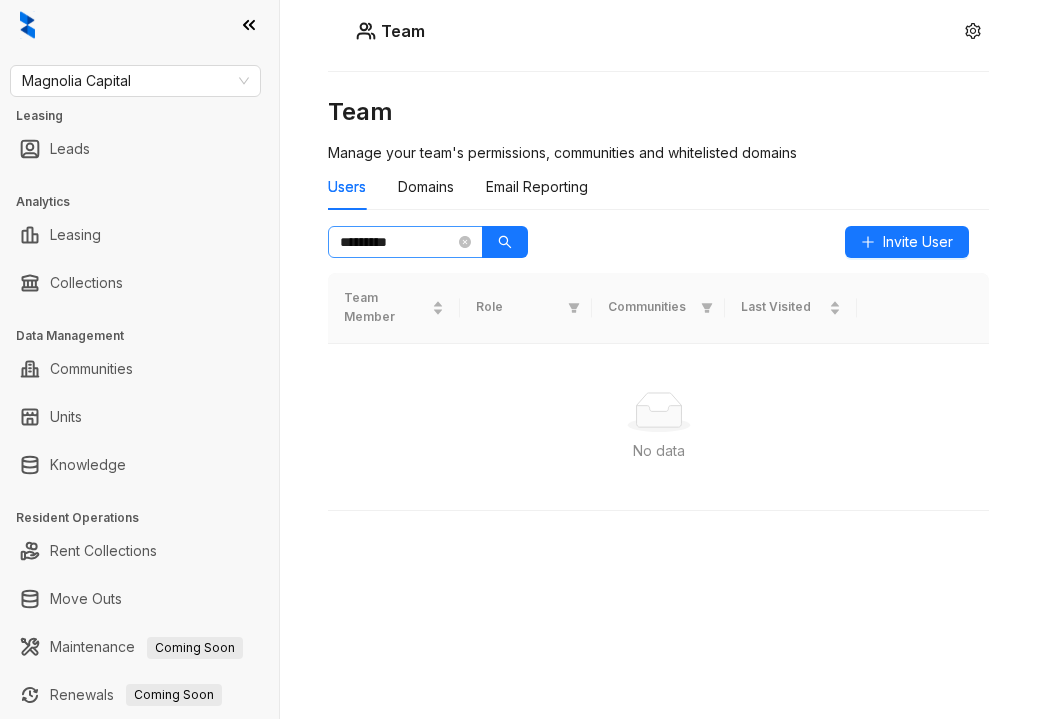 click on "*********" at bounding box center (405, 242) 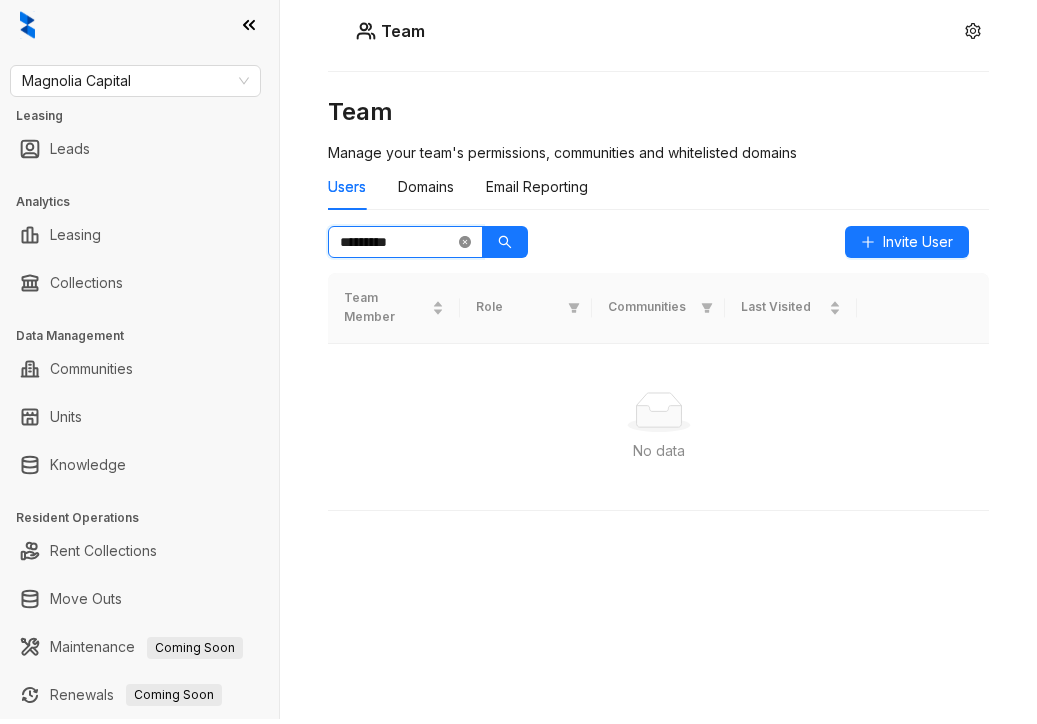 click 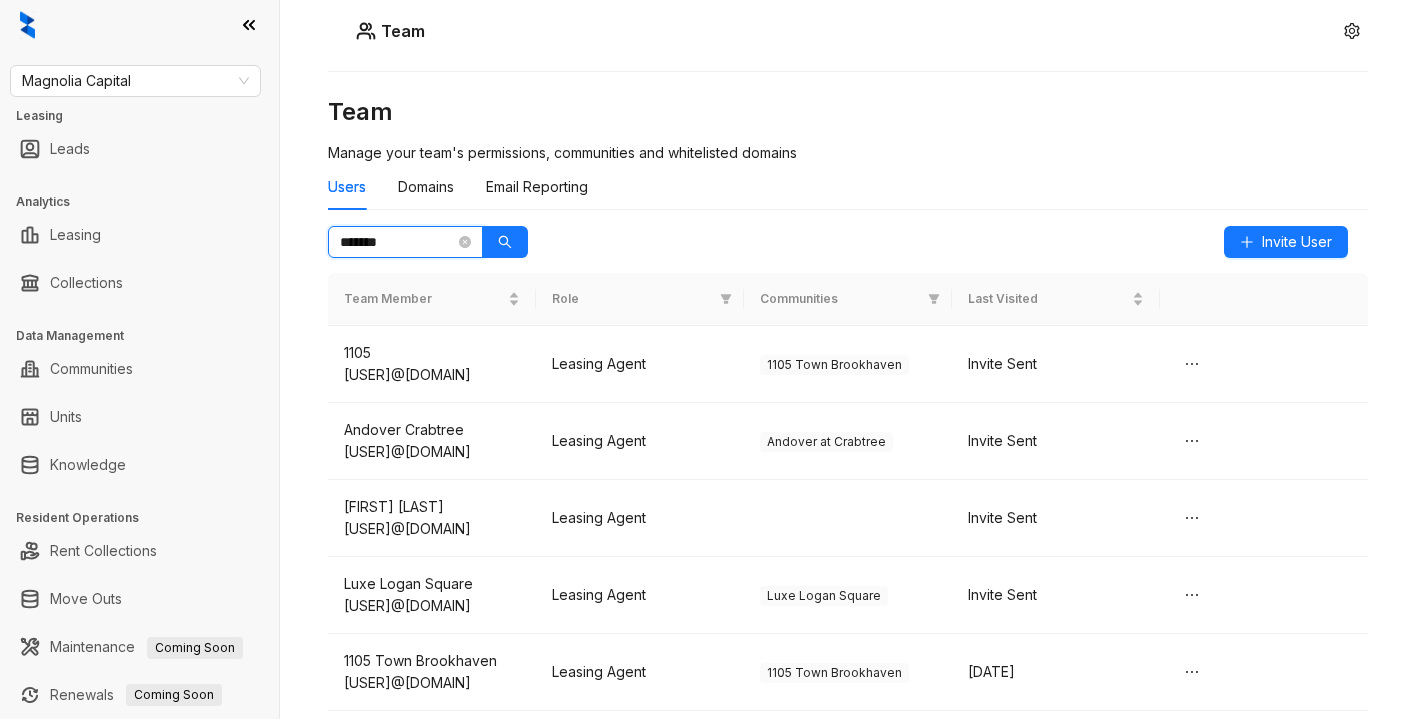 type on "********" 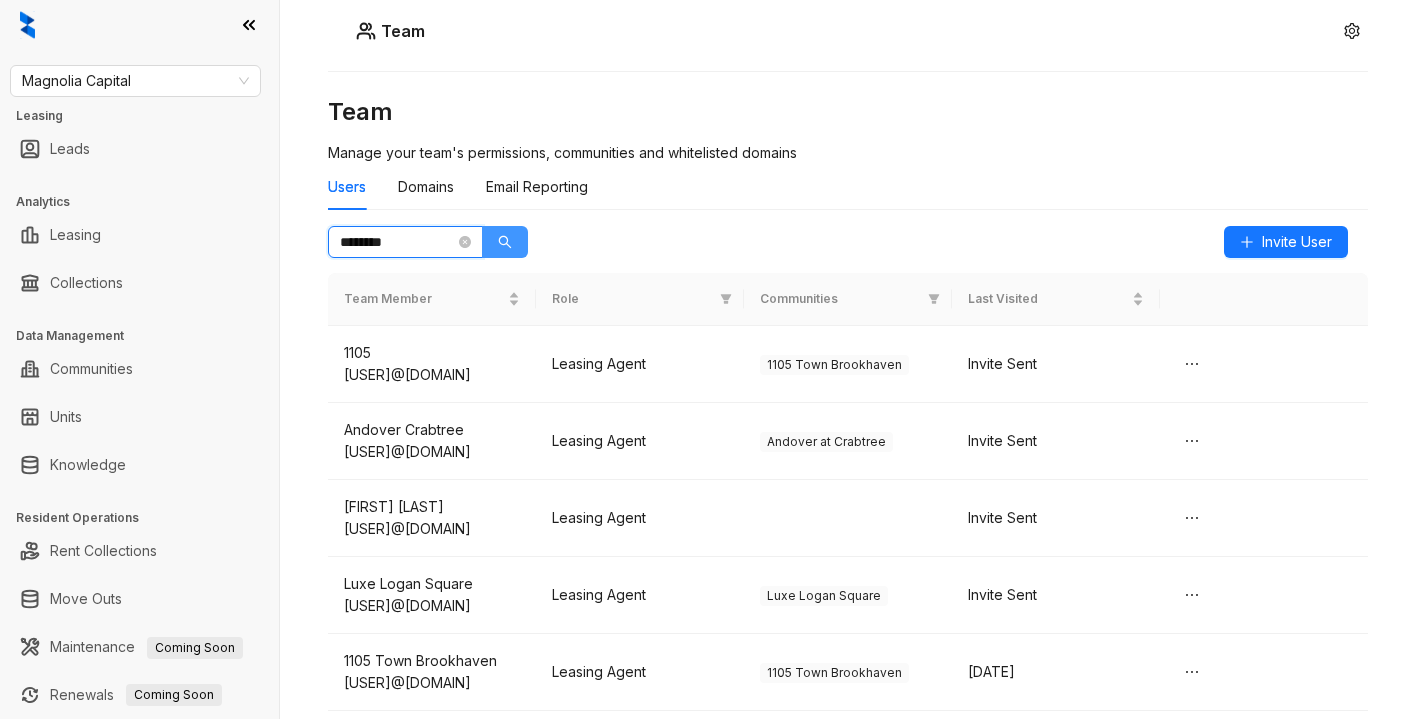 click 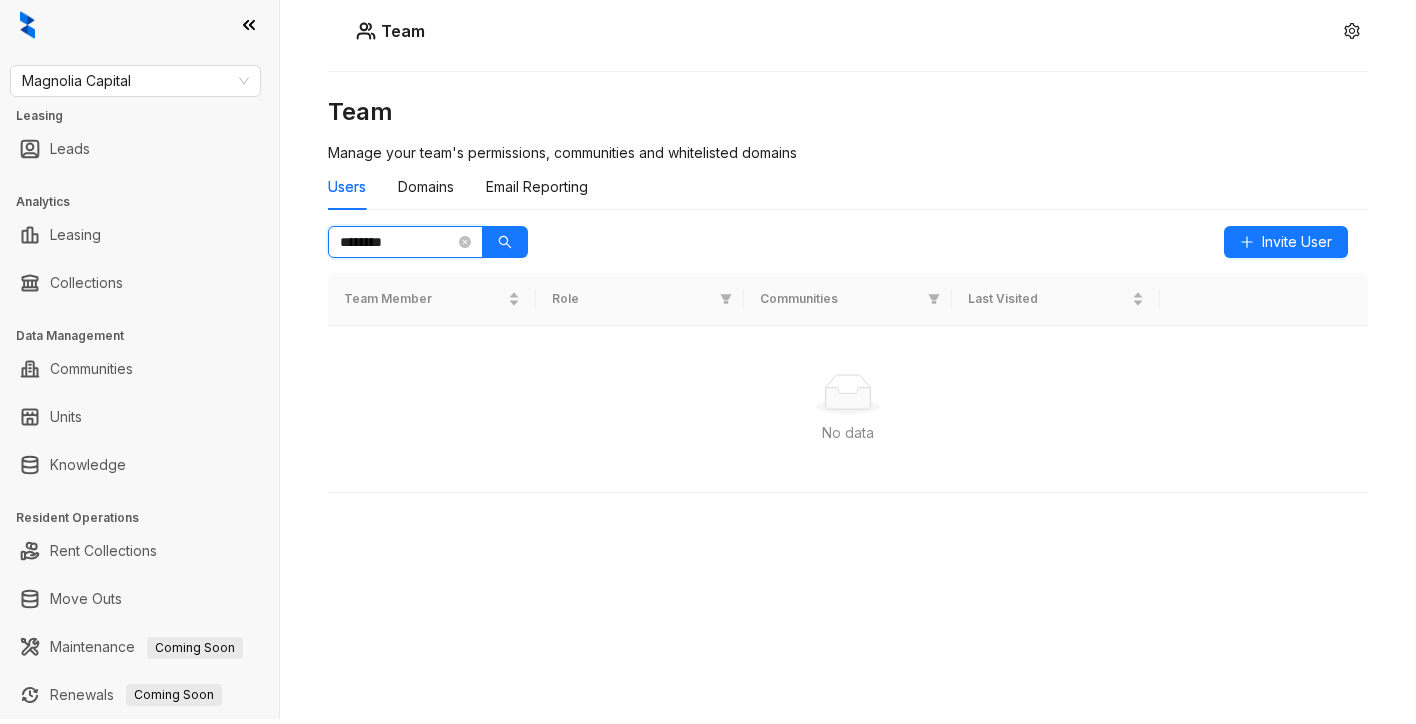 click on "********" at bounding box center [397, 242] 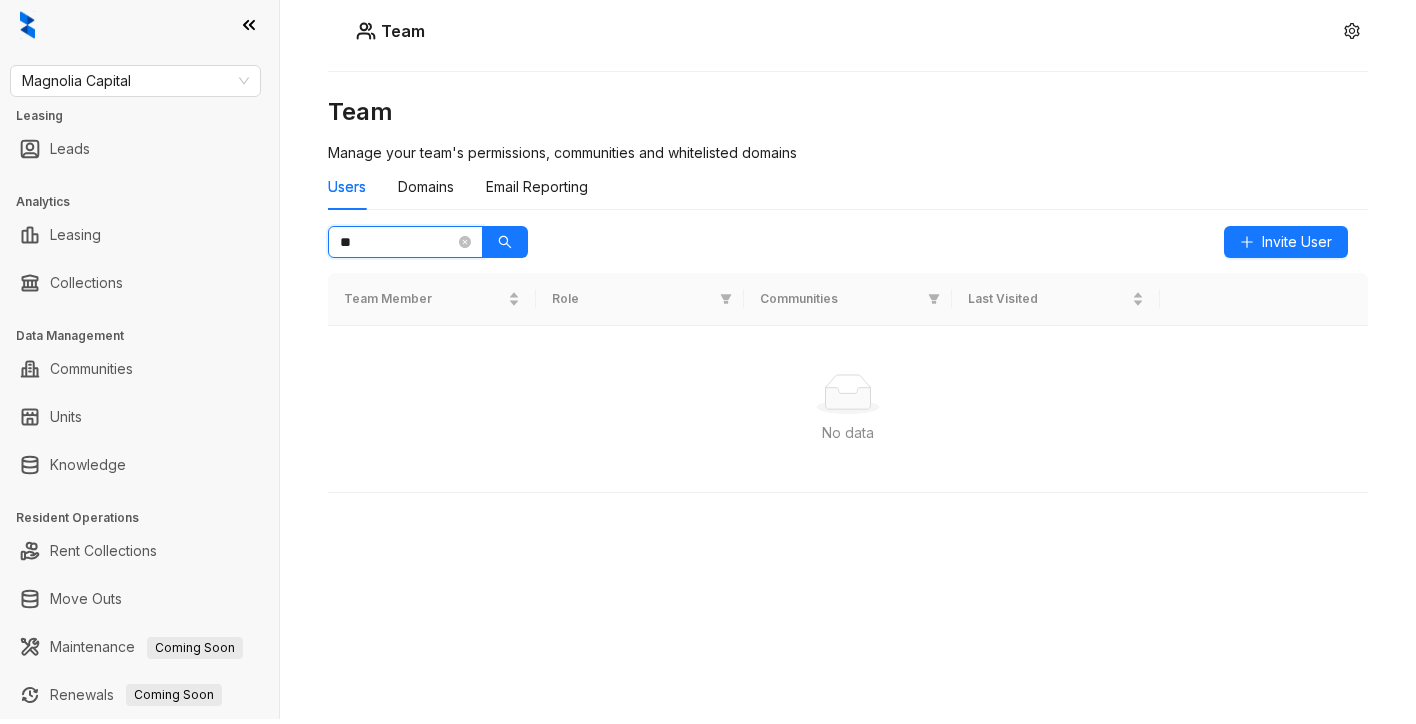 type on "*" 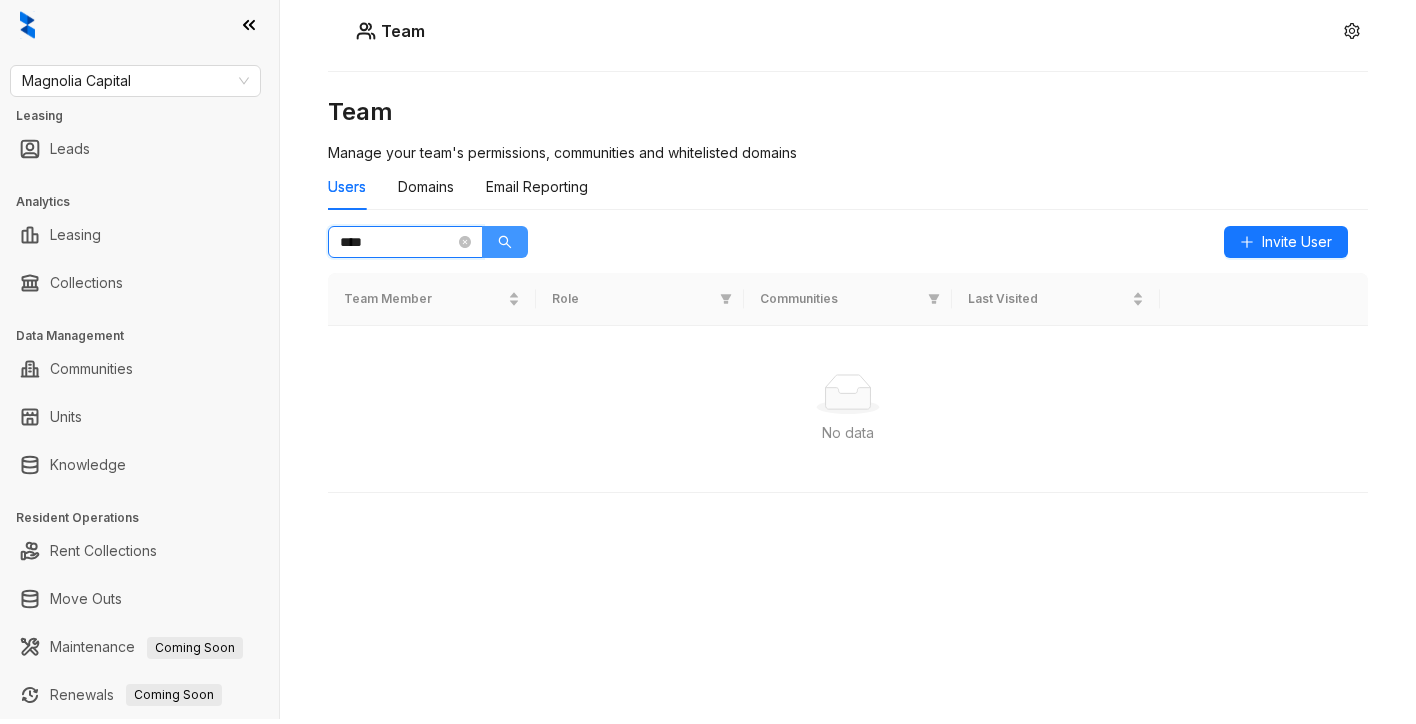 click at bounding box center (505, 242) 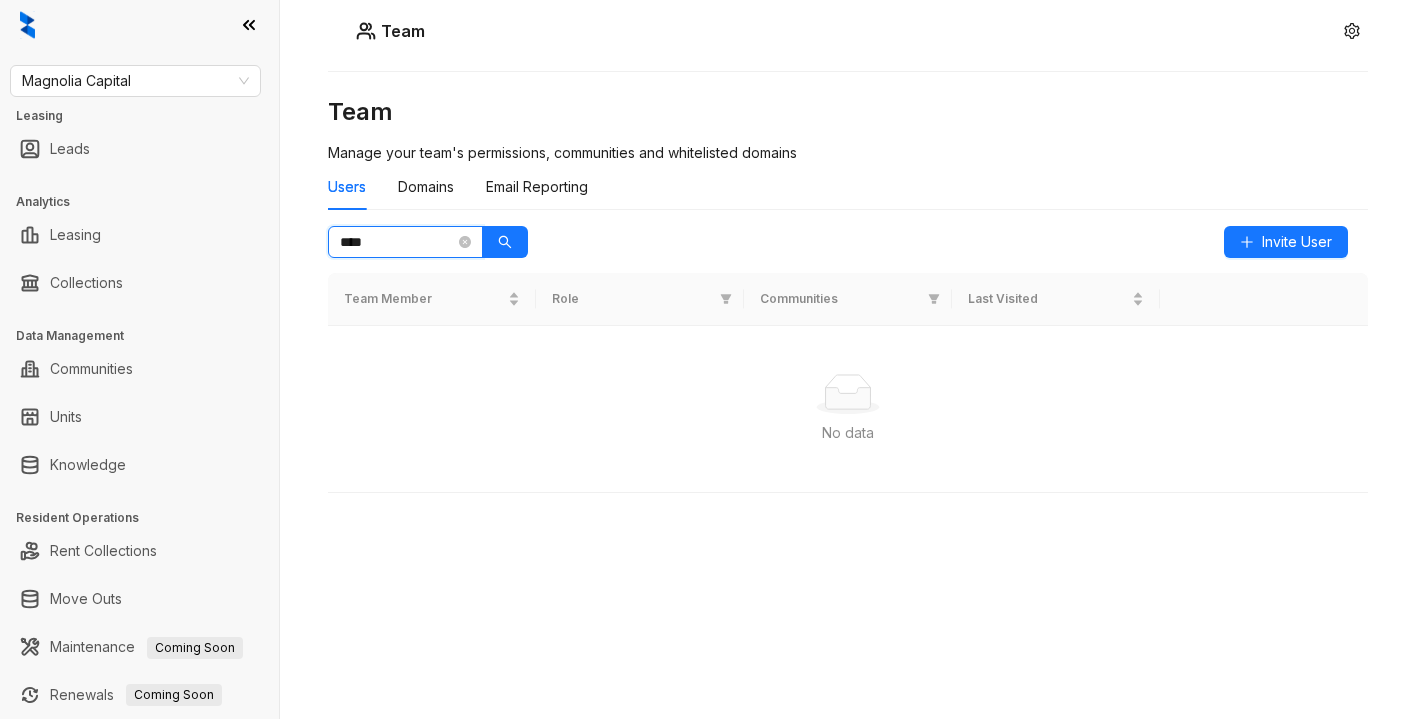 click on "****" at bounding box center [397, 242] 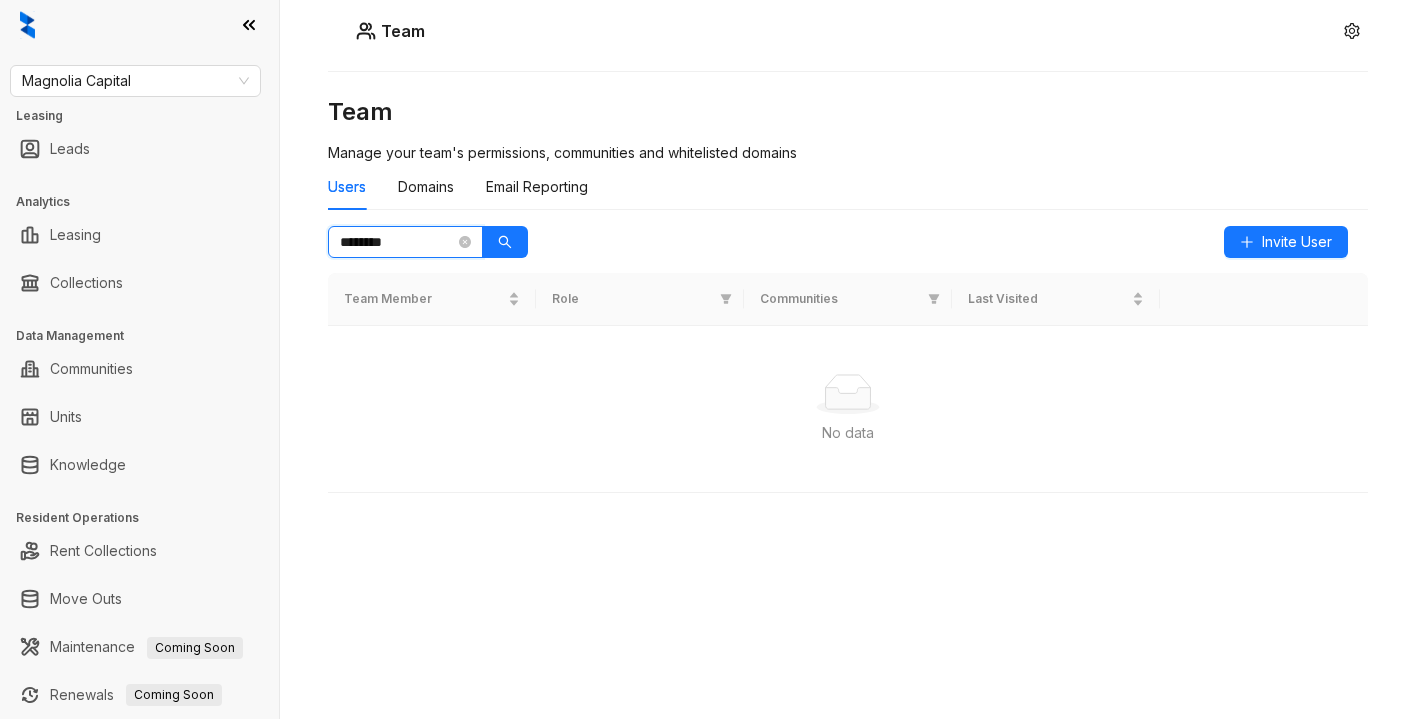 type on "********" 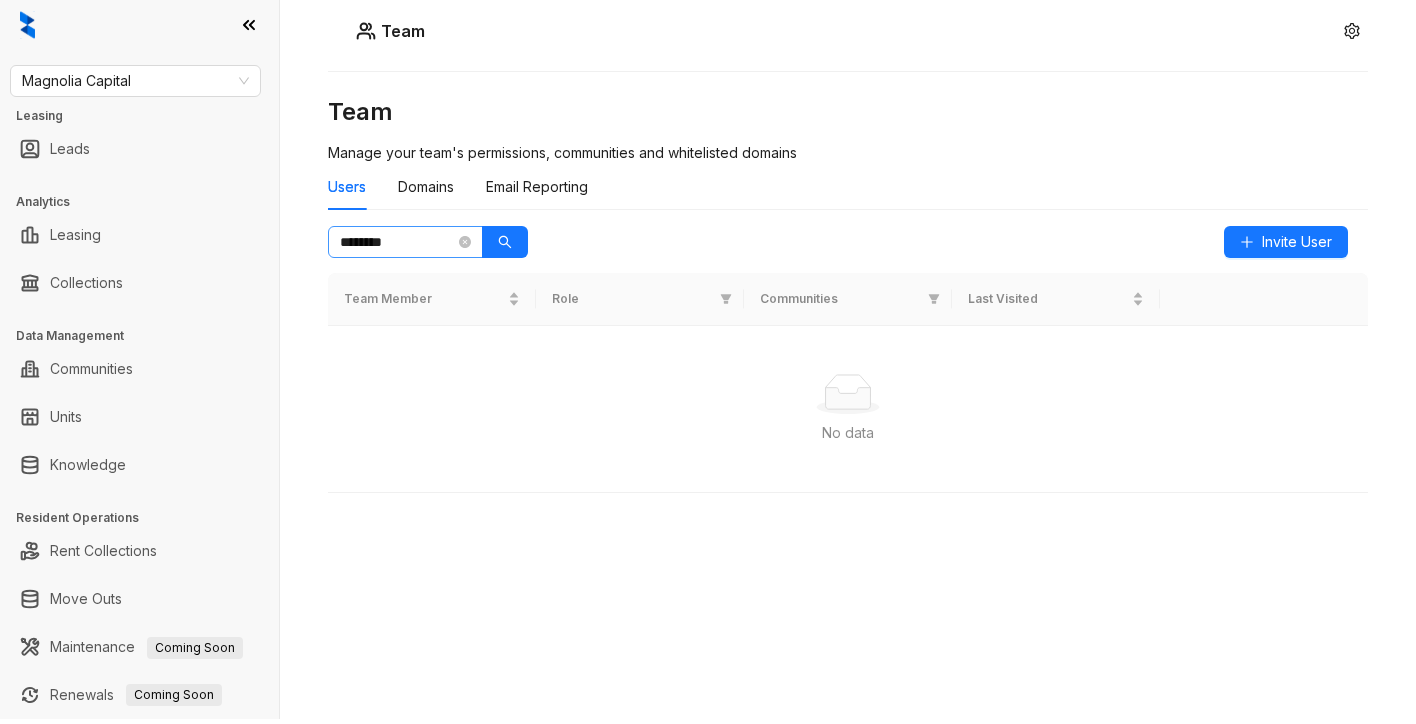 click on "********" at bounding box center [405, 242] 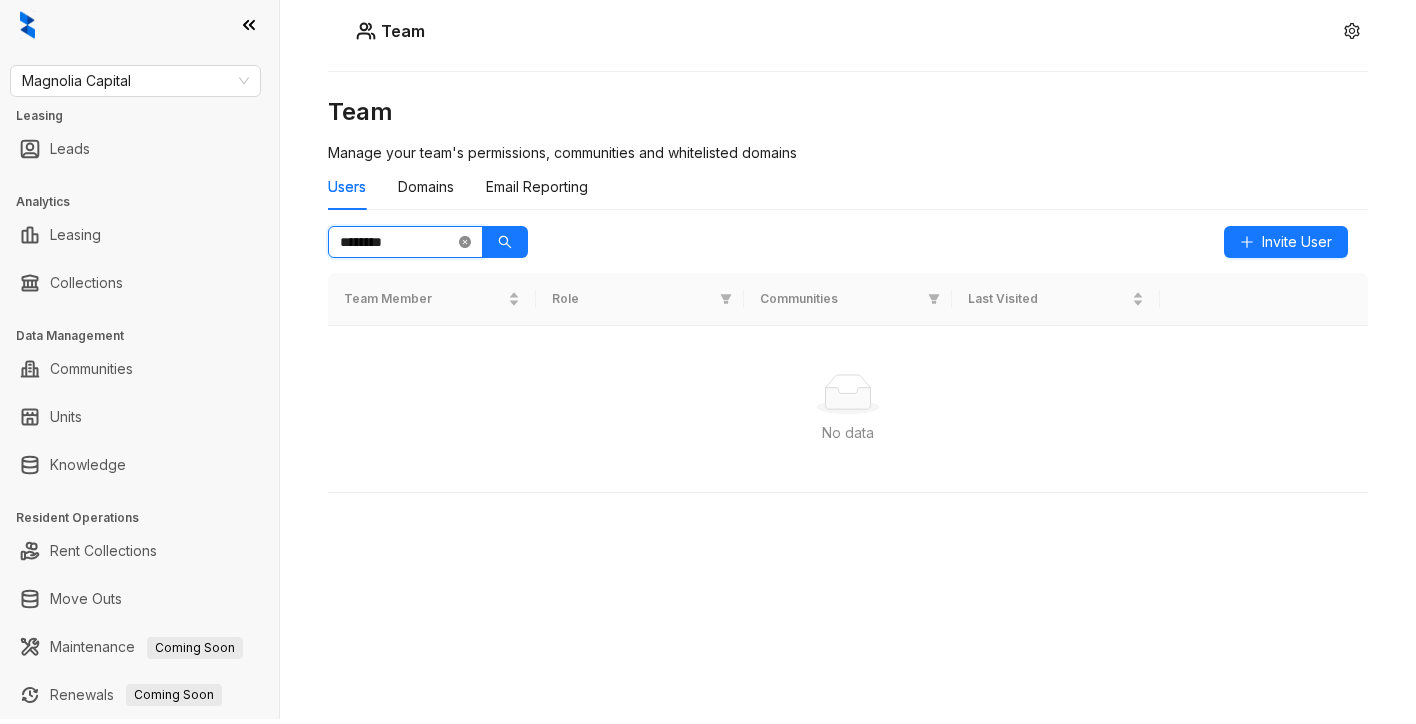 click 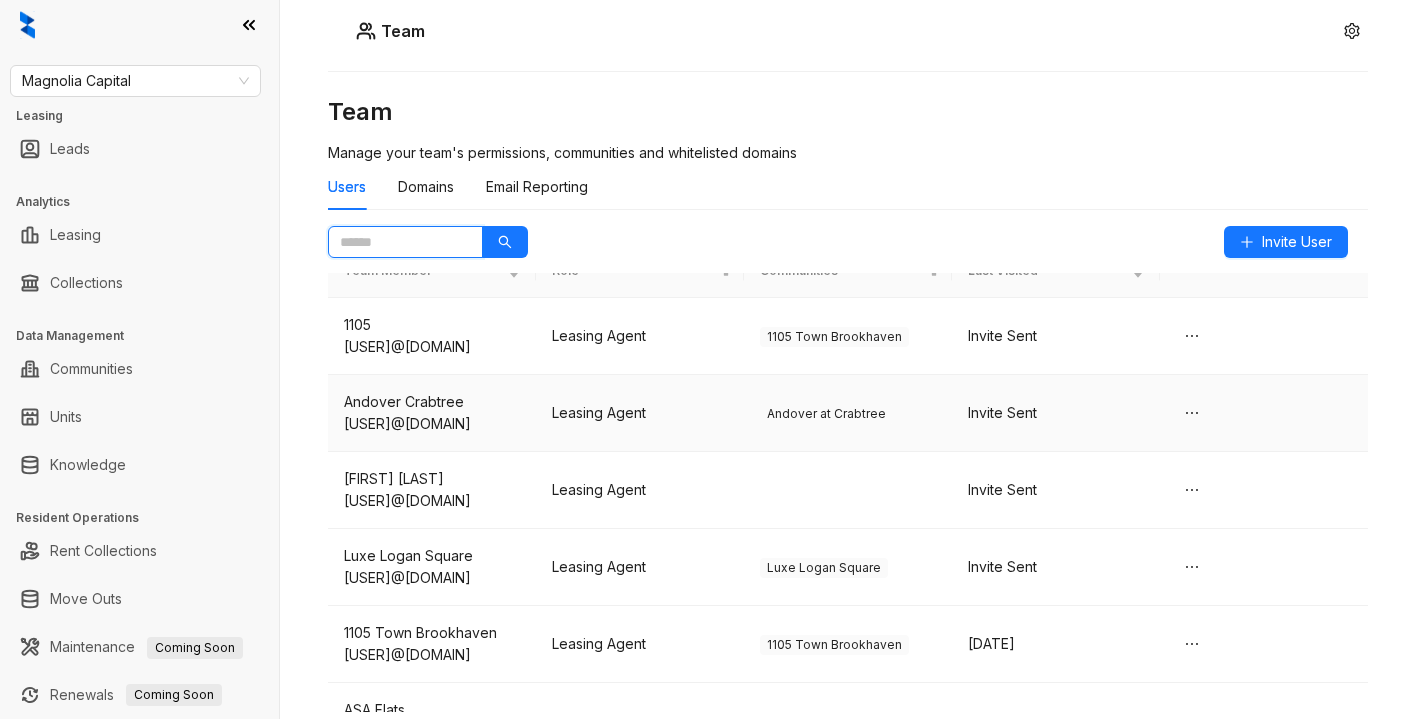 scroll, scrollTop: 30, scrollLeft: 0, axis: vertical 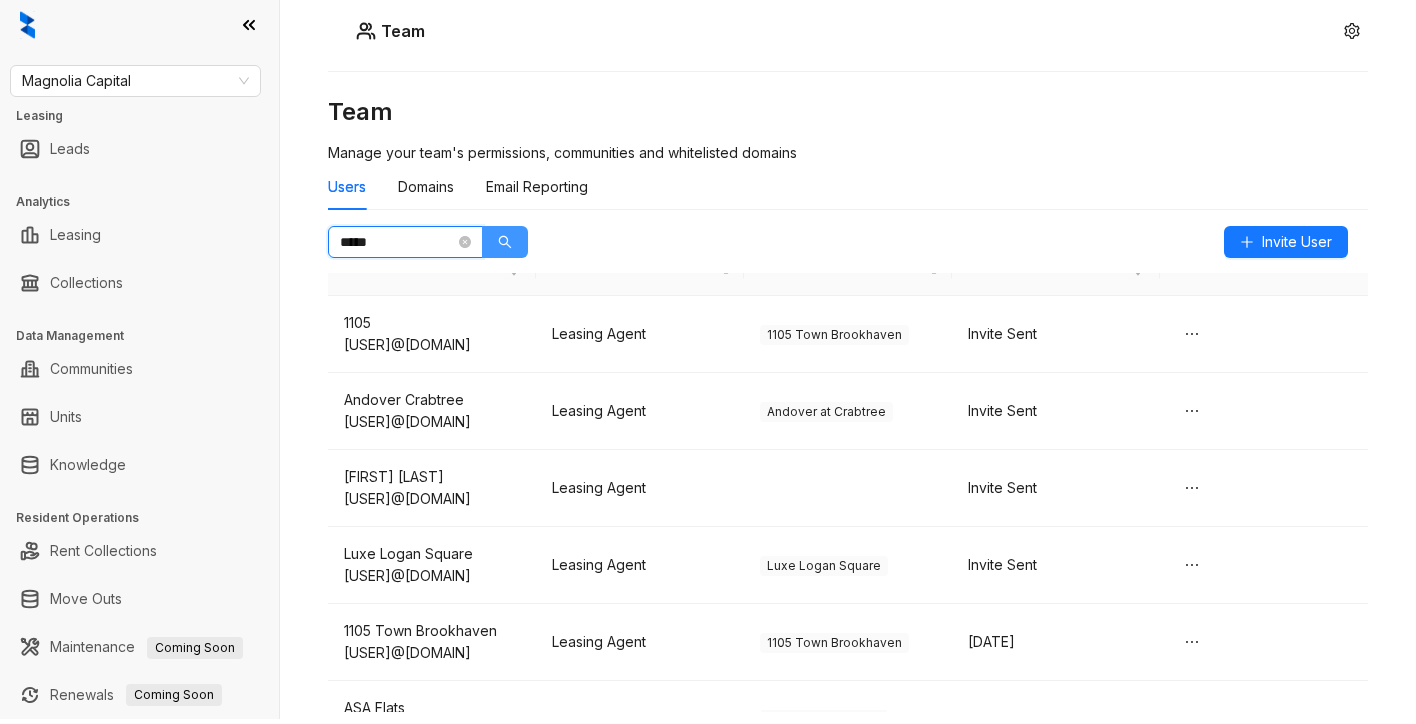 click 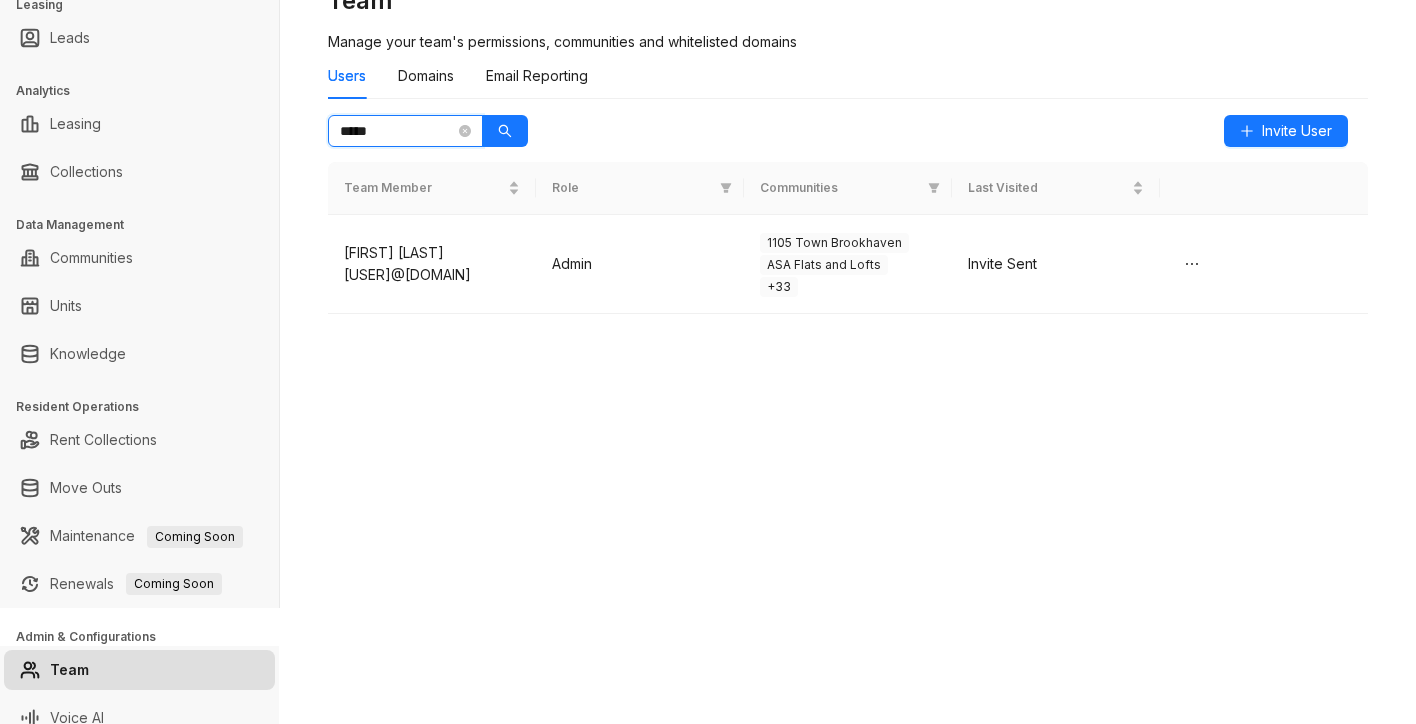 scroll, scrollTop: 134, scrollLeft: 0, axis: vertical 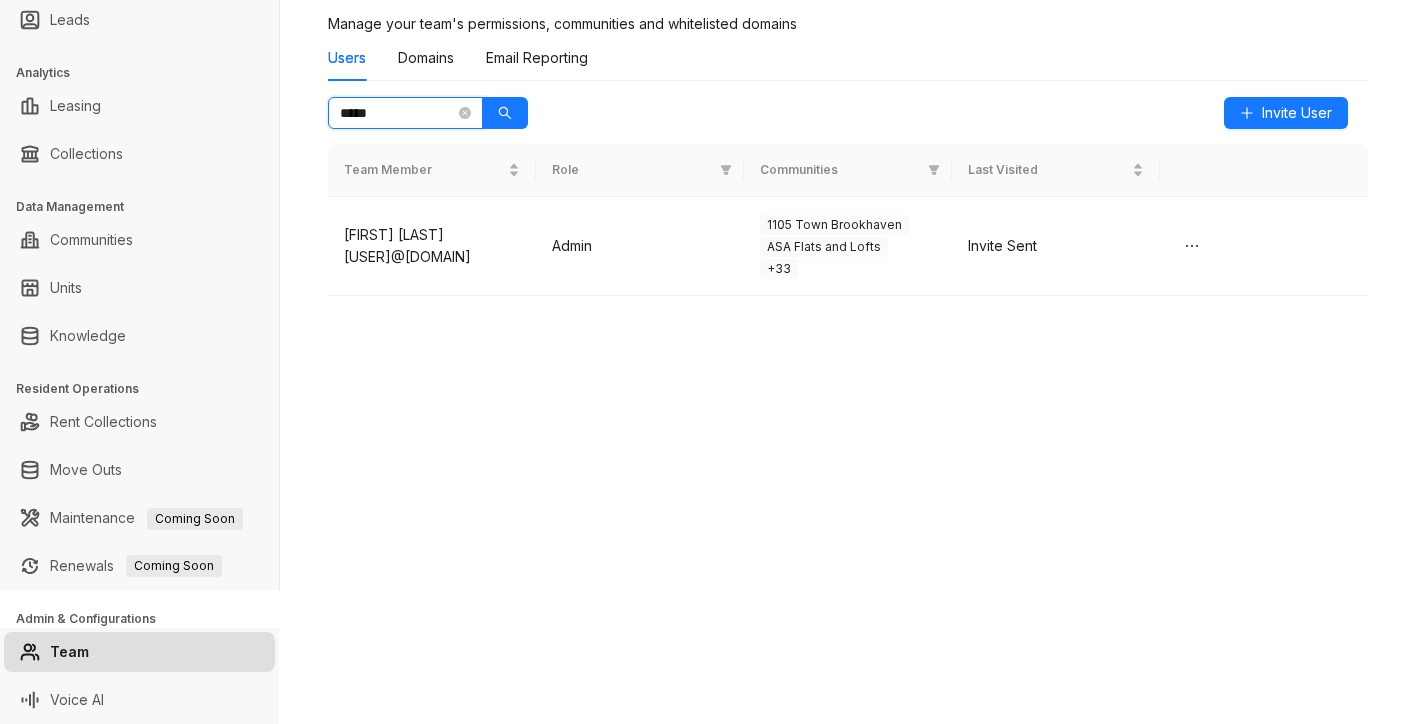 type on "*****" 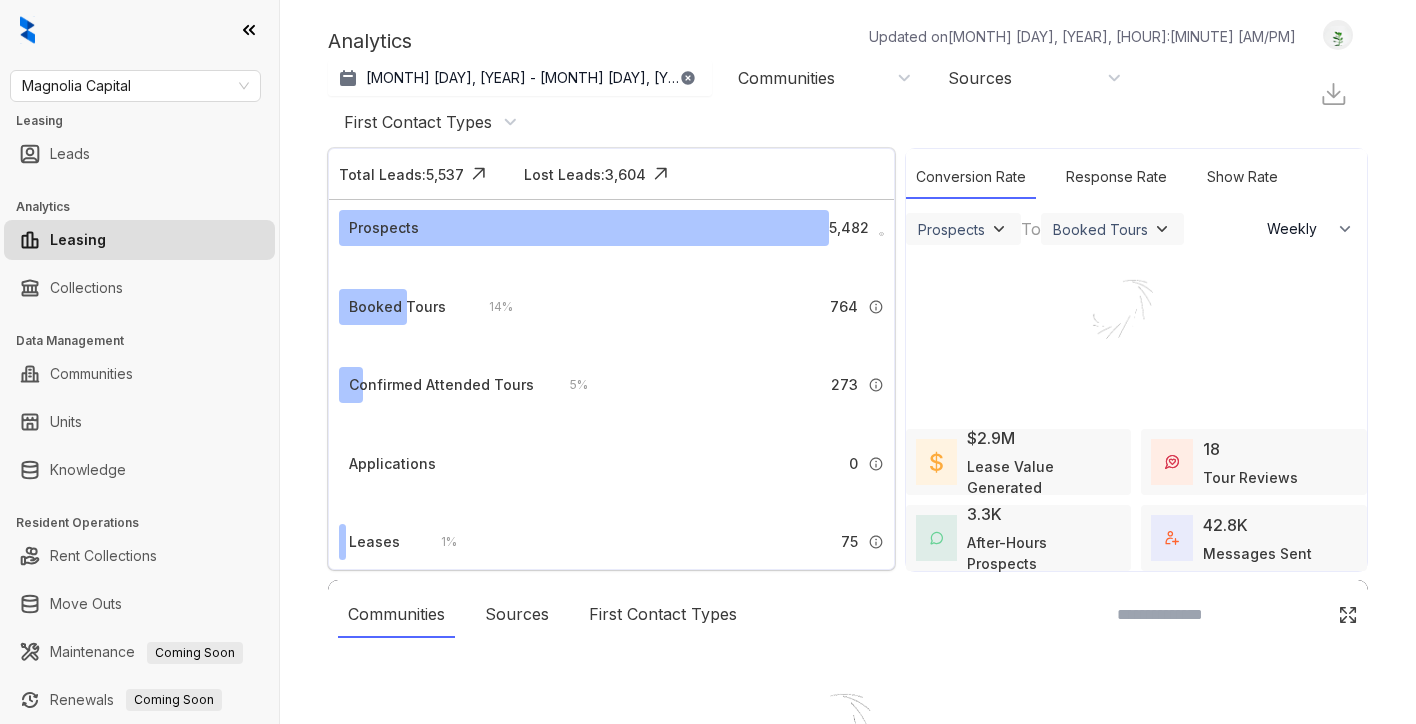select on "******" 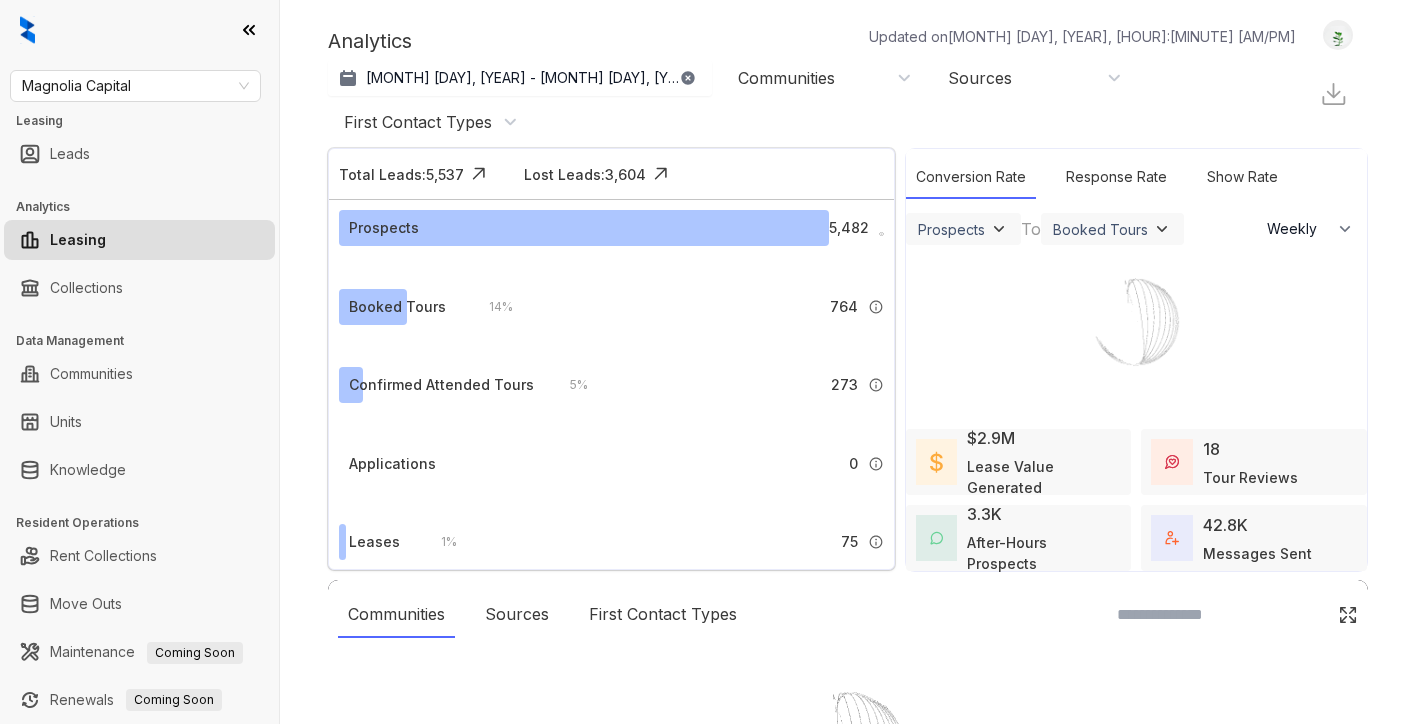scroll, scrollTop: 0, scrollLeft: 0, axis: both 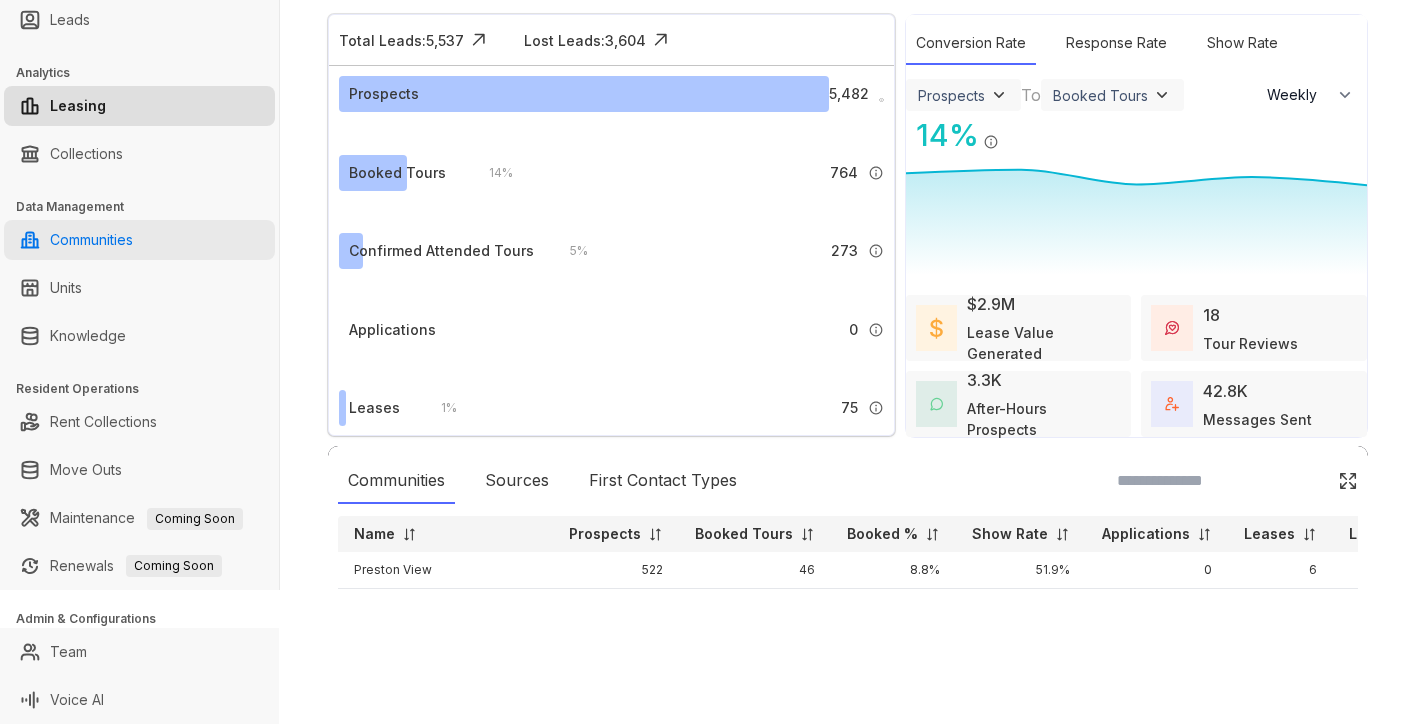click on "Communities" at bounding box center (91, 240) 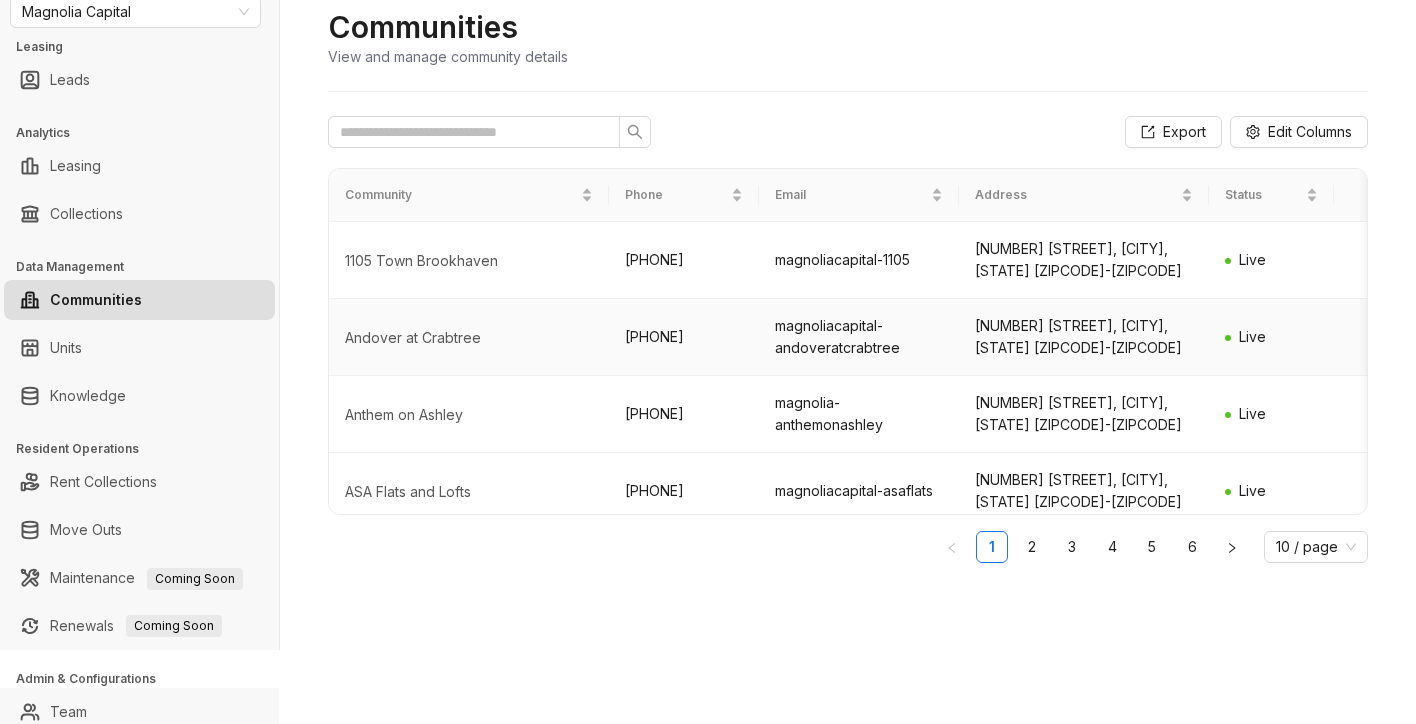 scroll, scrollTop: 31, scrollLeft: 0, axis: vertical 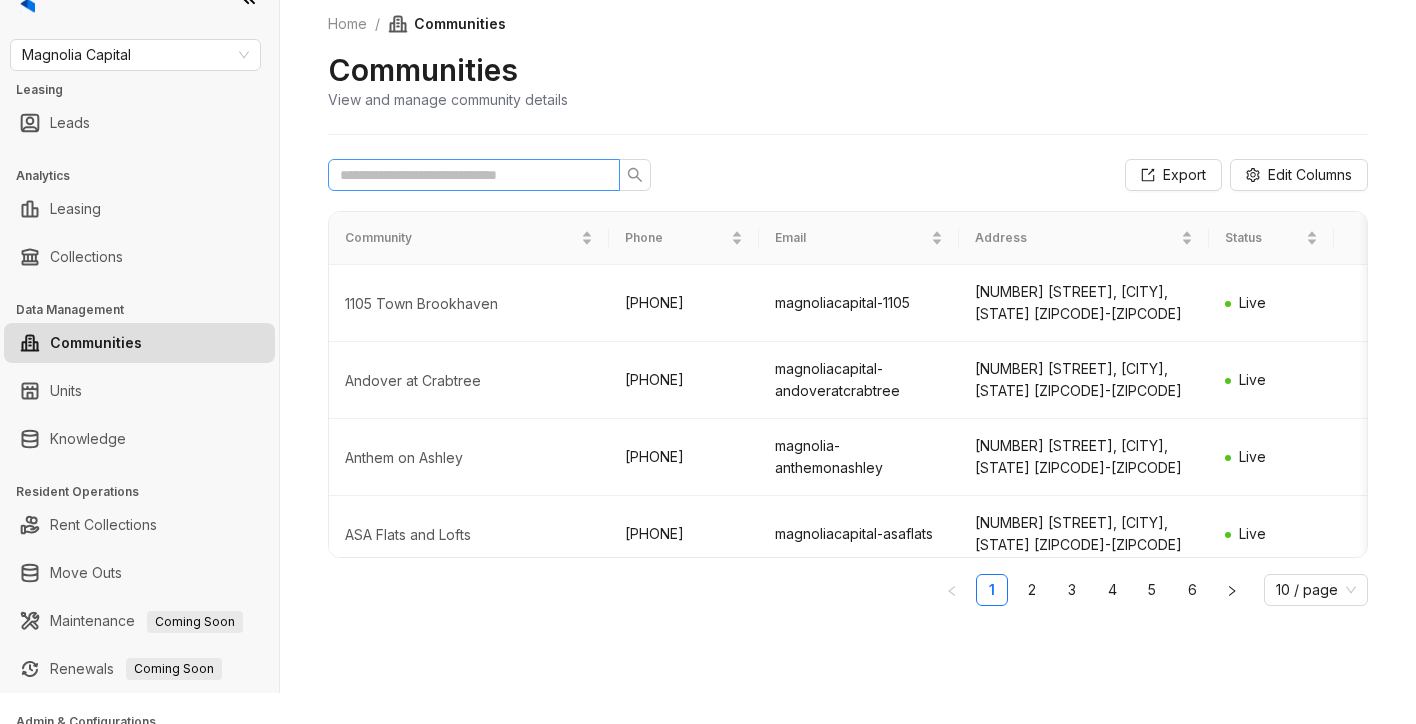 click at bounding box center (474, 175) 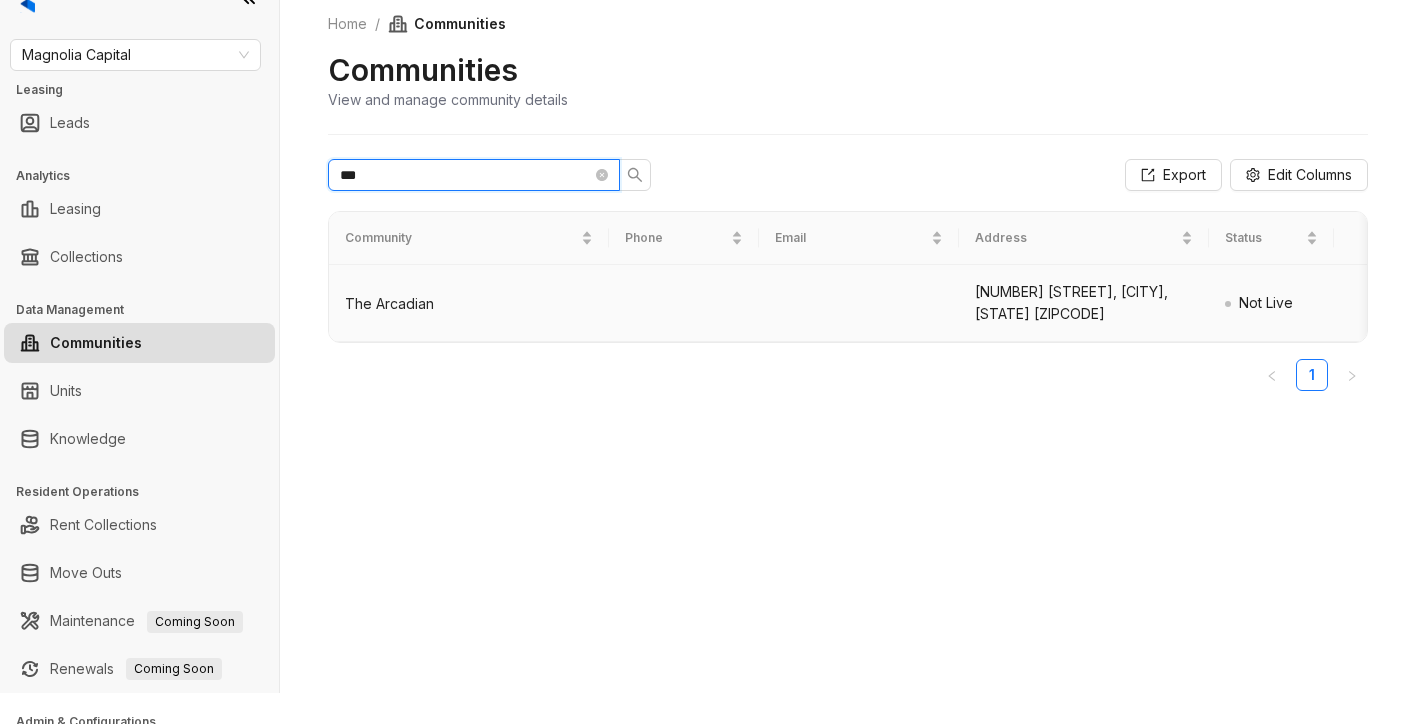 type on "***" 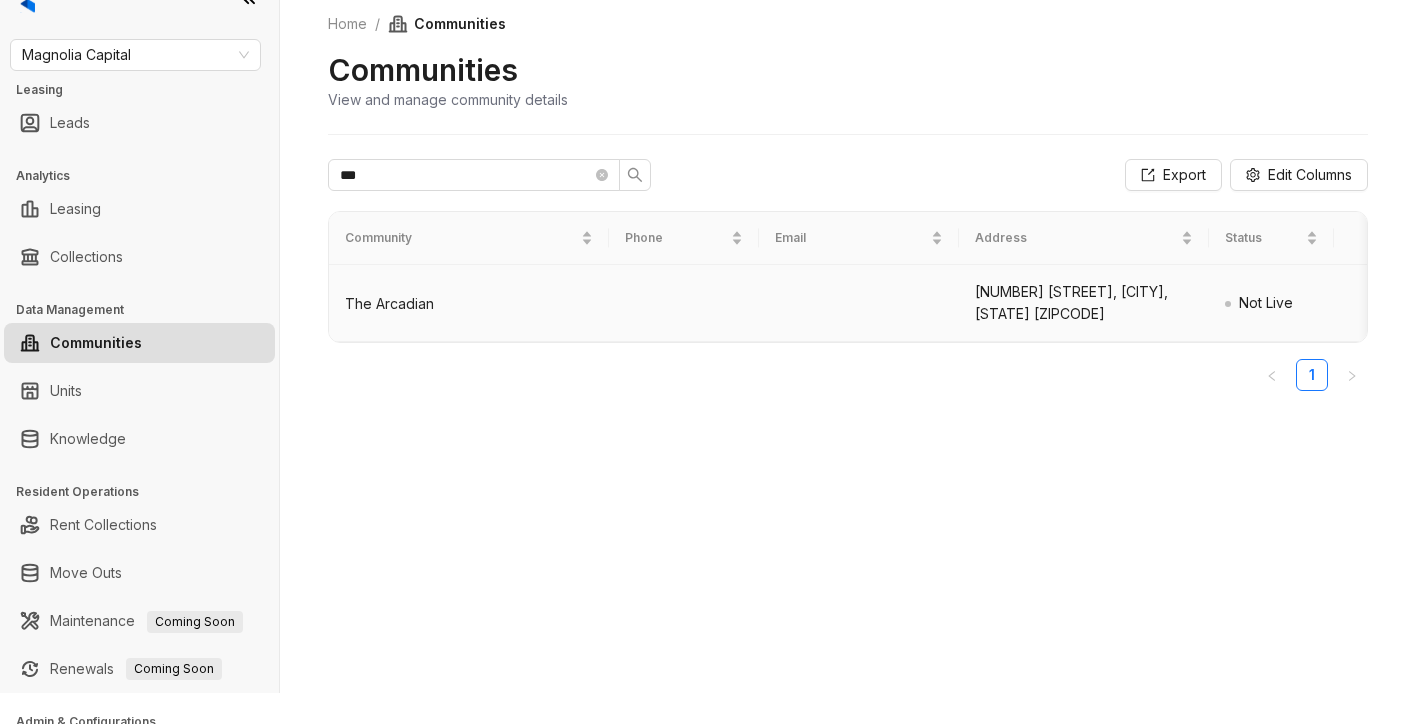 click on "The Arcadian" at bounding box center [469, 304] 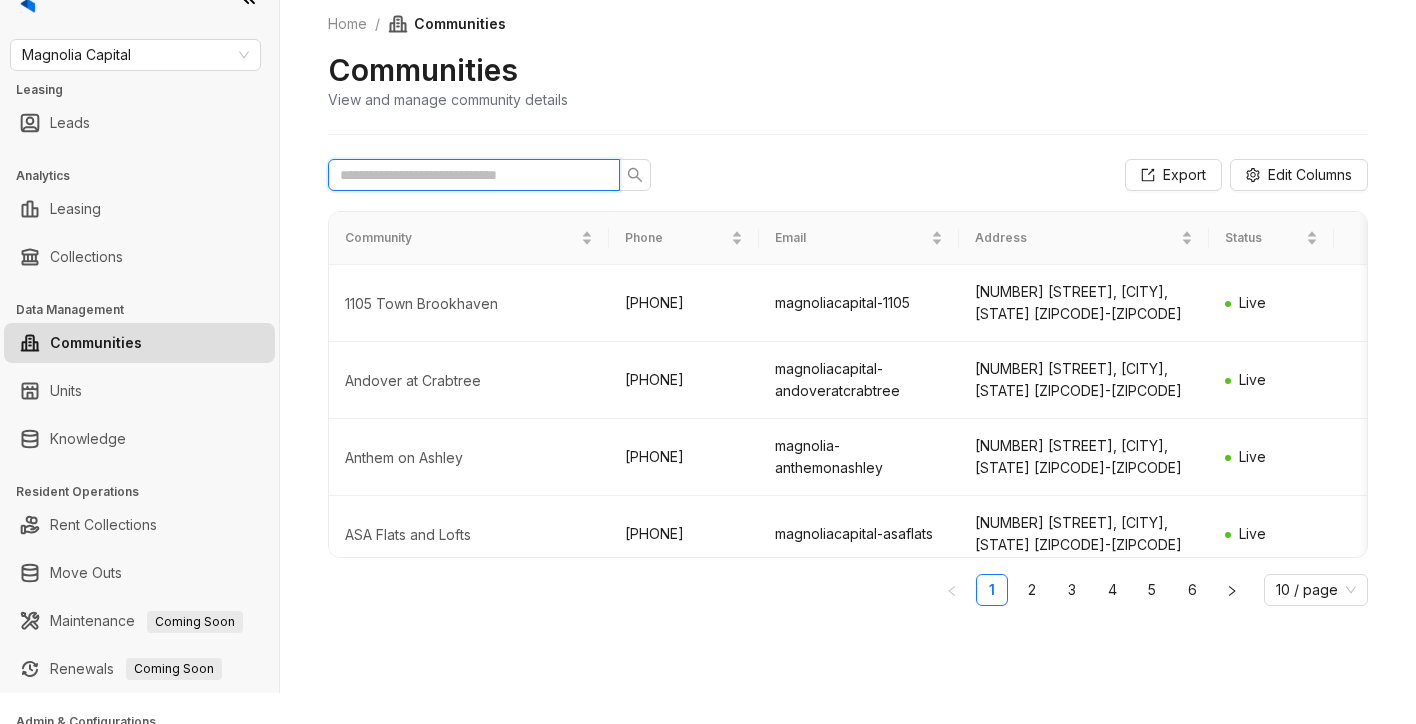 click at bounding box center [466, 175] 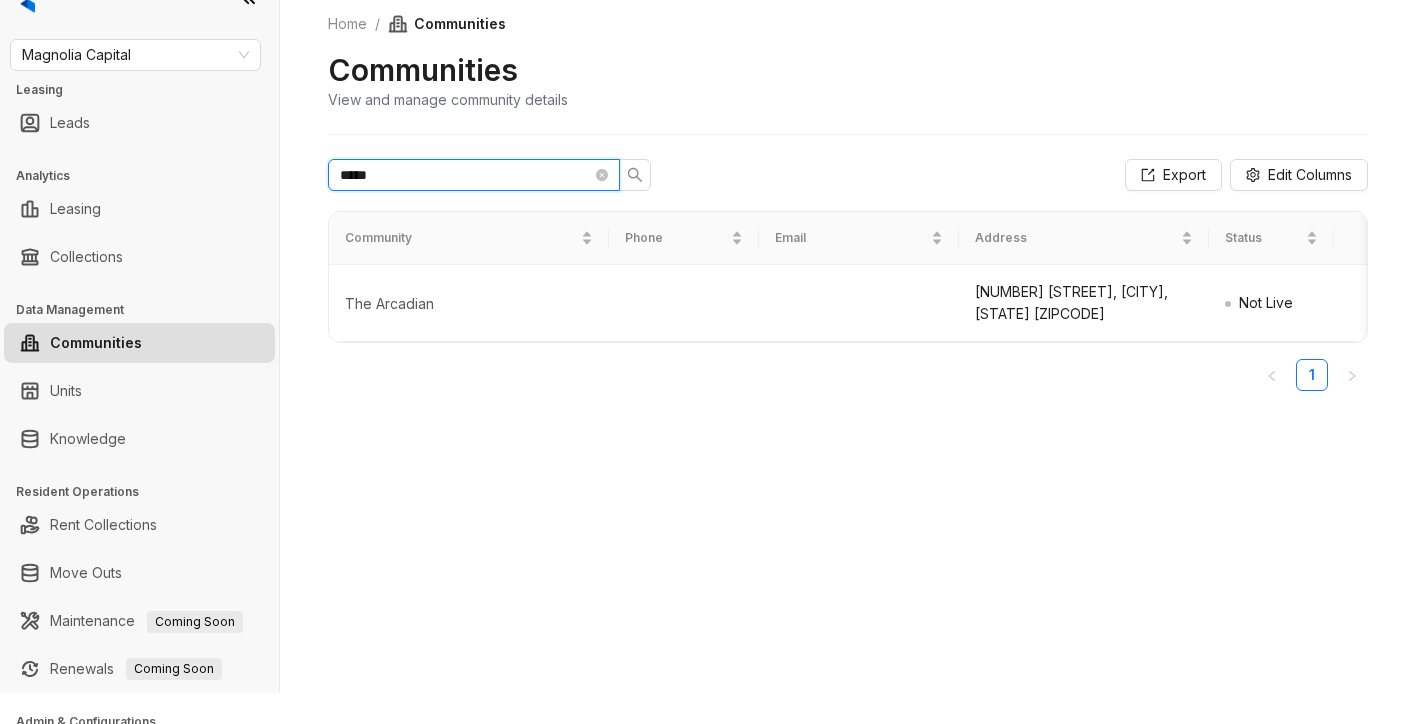 type on "******" 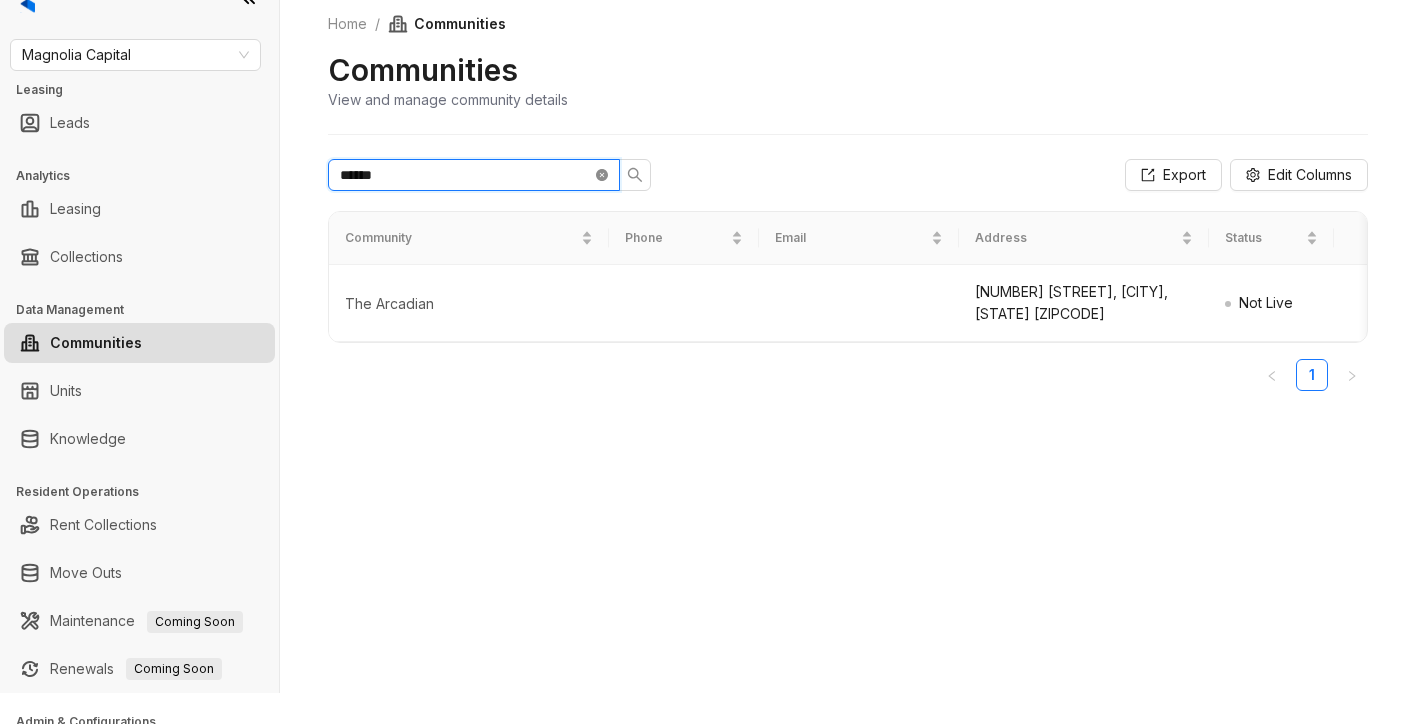 click 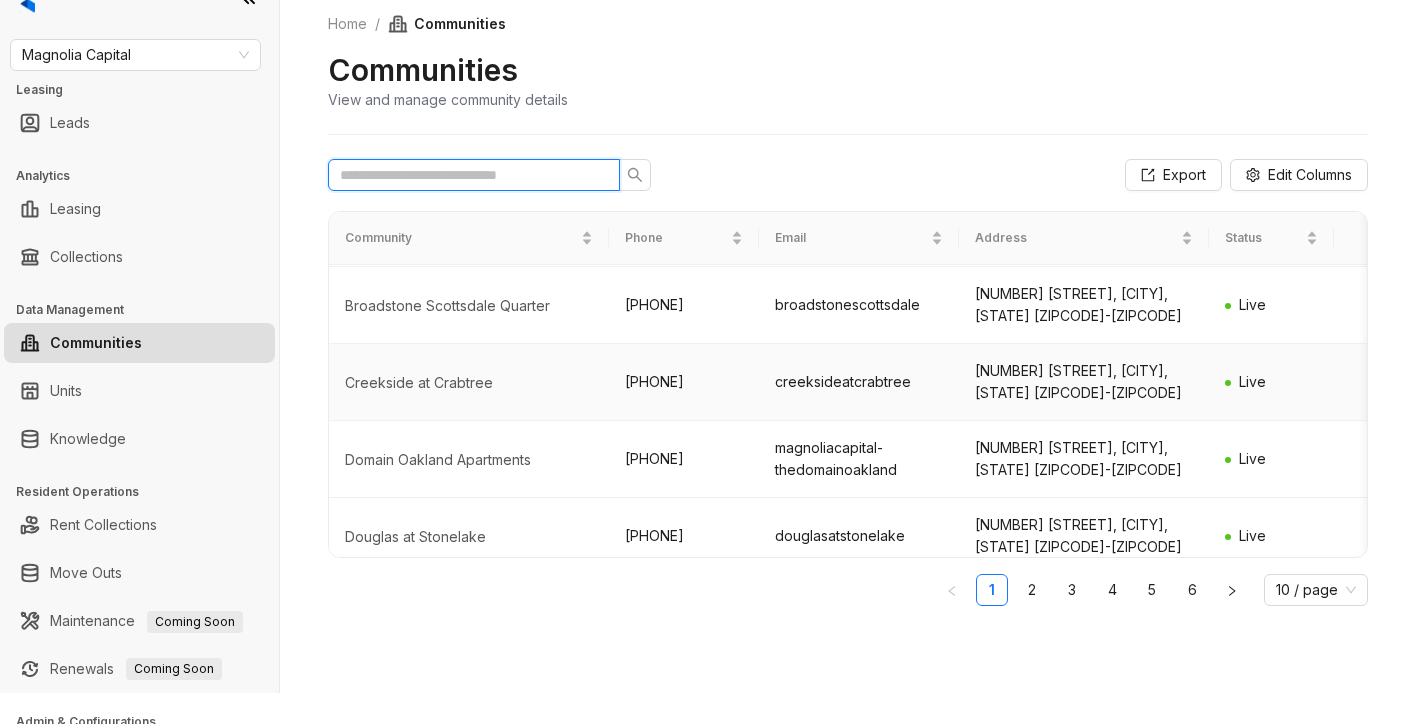 scroll, scrollTop: 478, scrollLeft: 0, axis: vertical 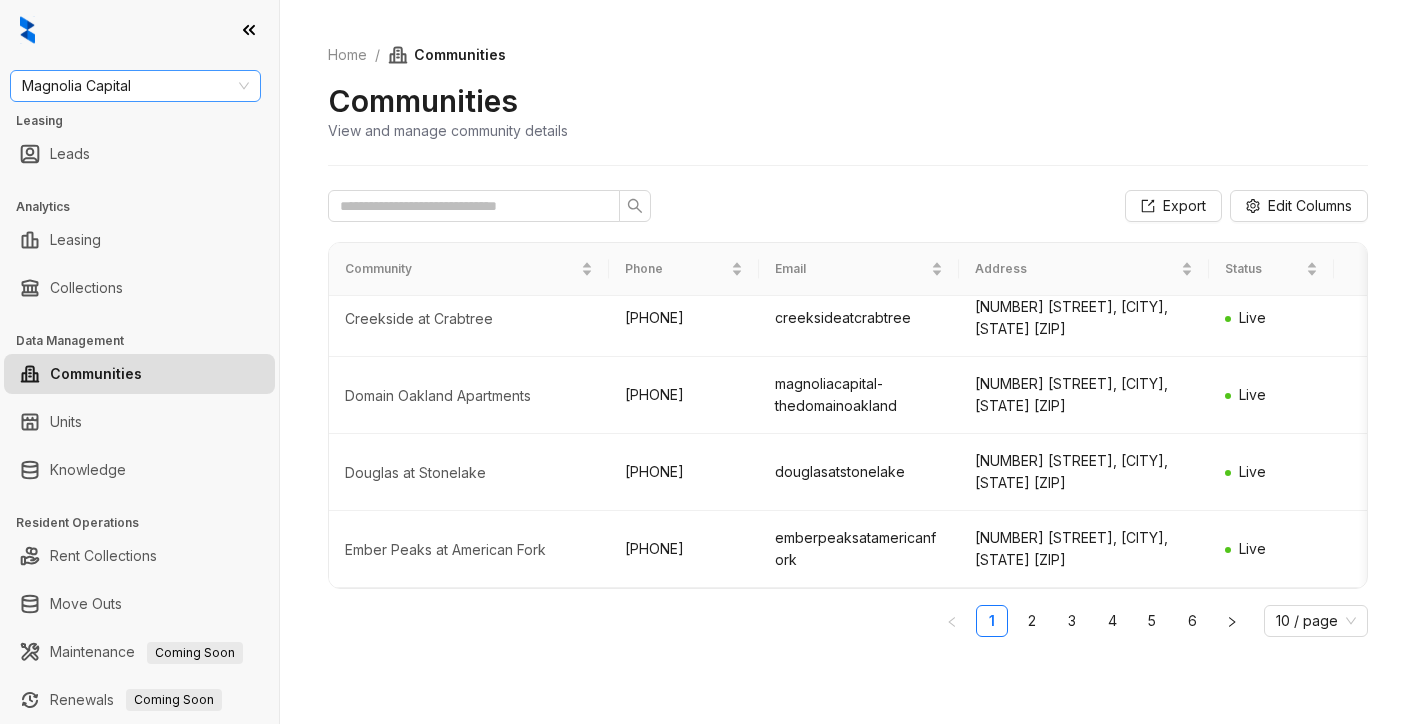 click on "Magnolia Capital" at bounding box center (135, 86) 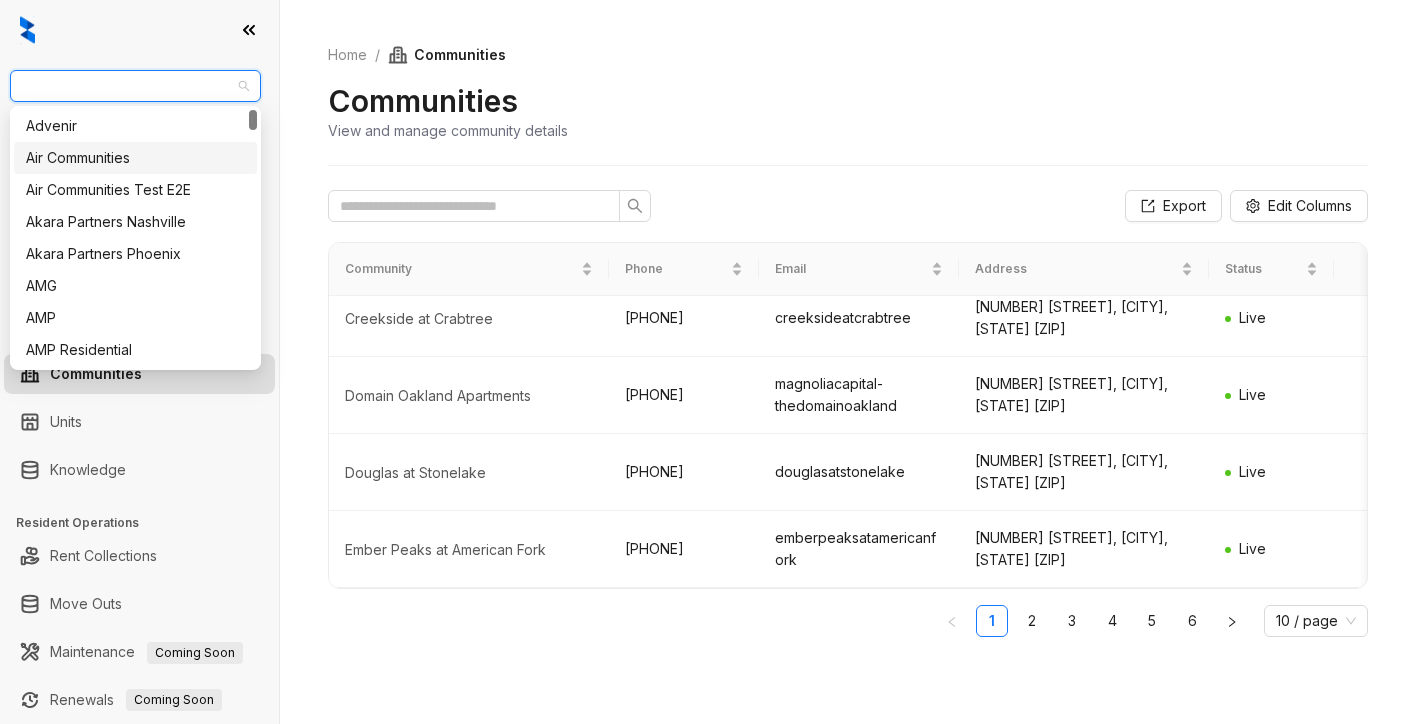 click on "Air Communities" at bounding box center [135, 158] 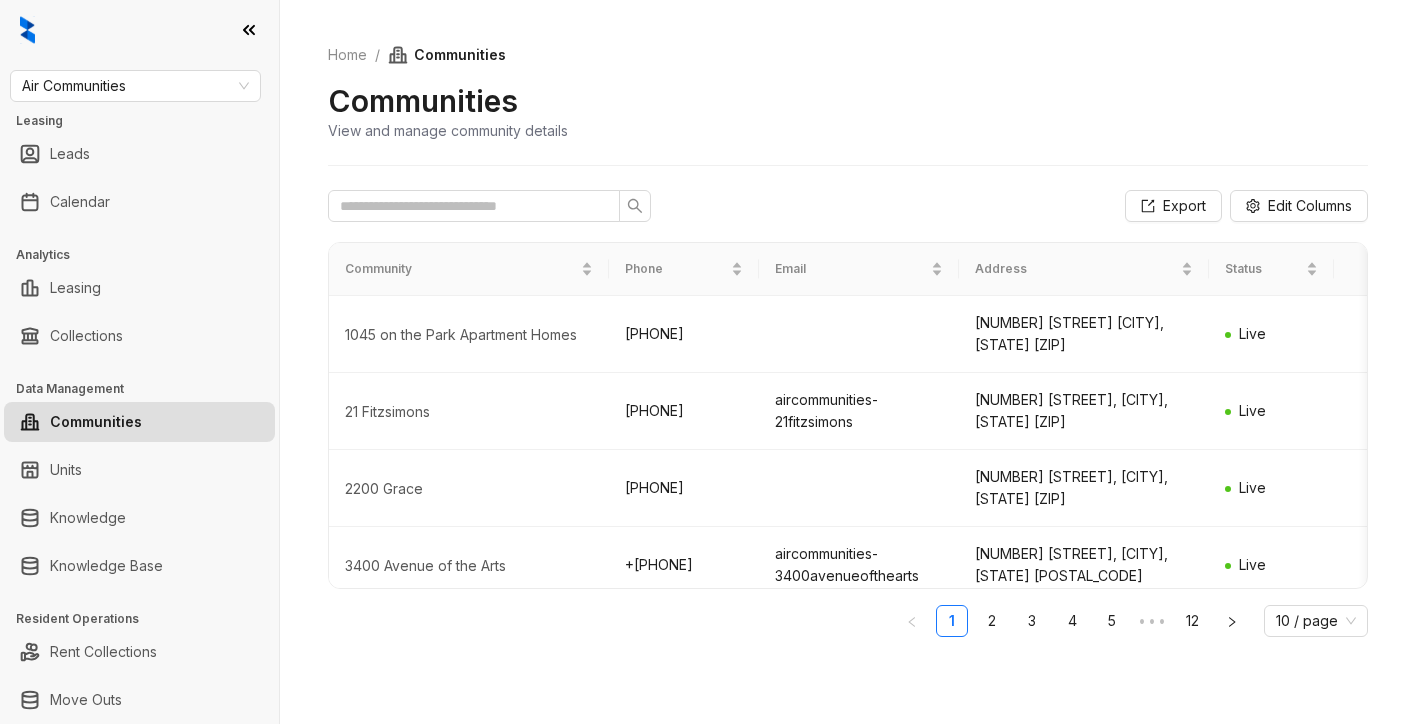 scroll, scrollTop: 0, scrollLeft: 0, axis: both 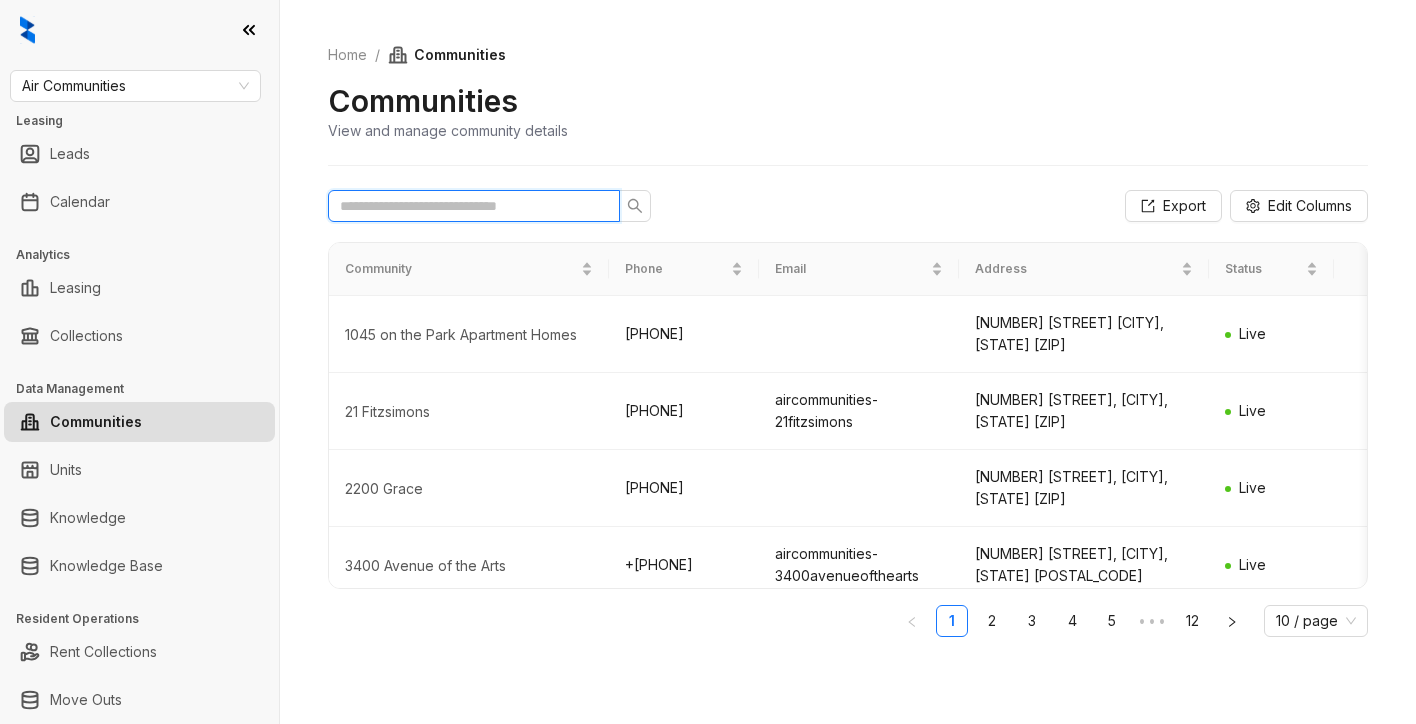 click at bounding box center [466, 206] 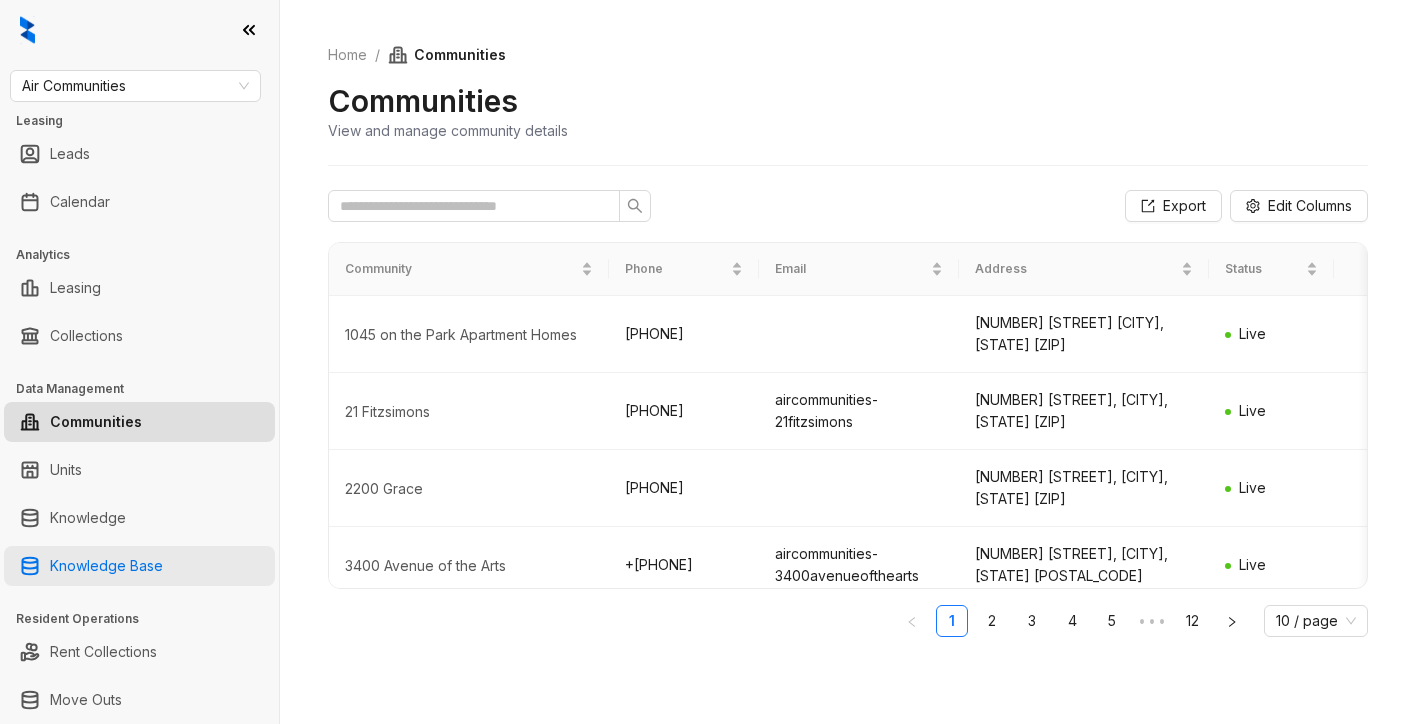 click on "Knowledge Base" at bounding box center [106, 566] 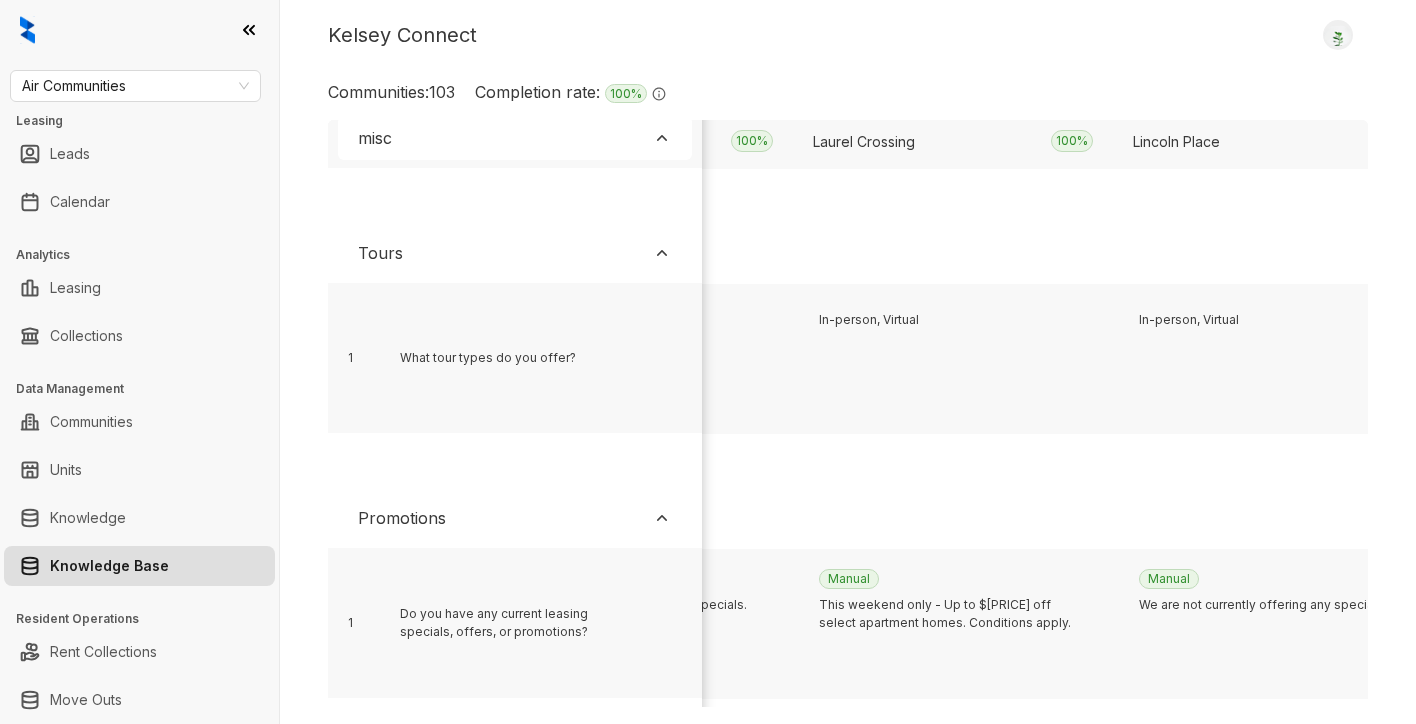 scroll, scrollTop: 7966, scrollLeft: 12389, axis: both 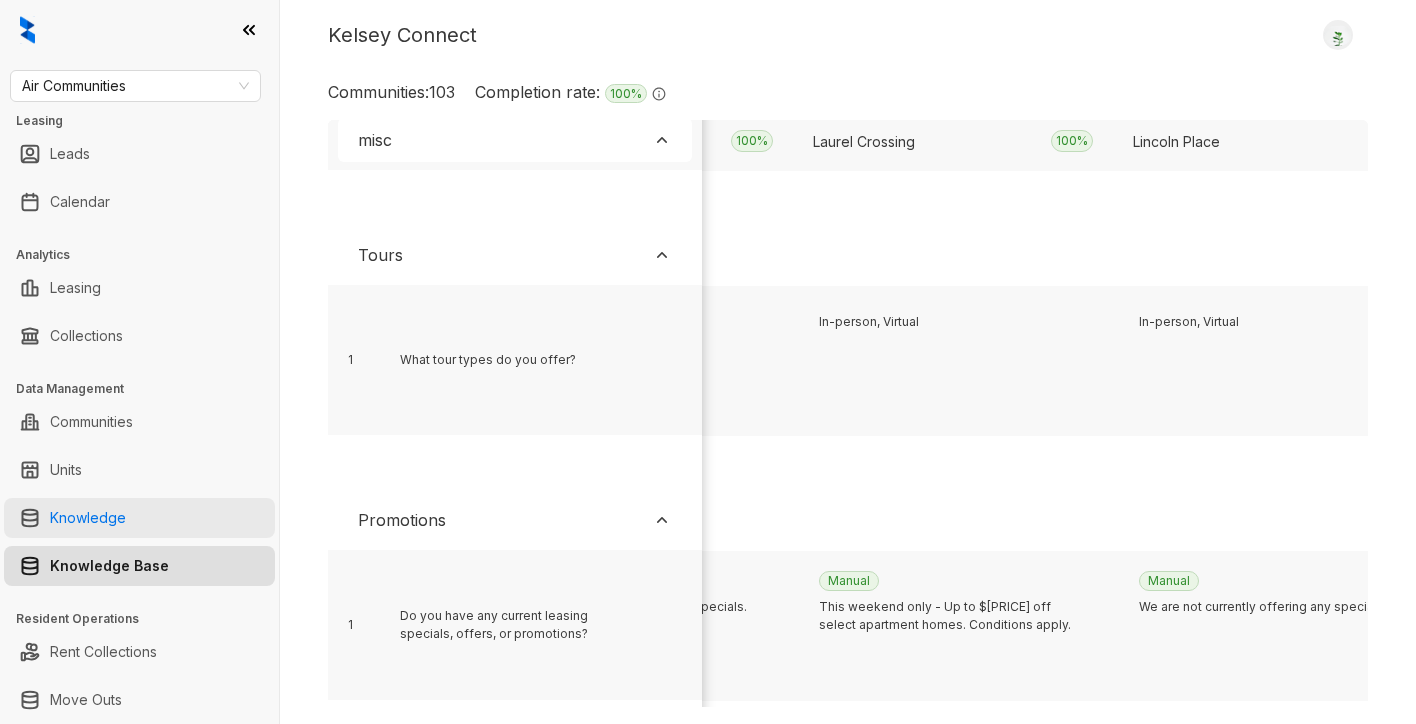 click on "Knowledge" at bounding box center [88, 518] 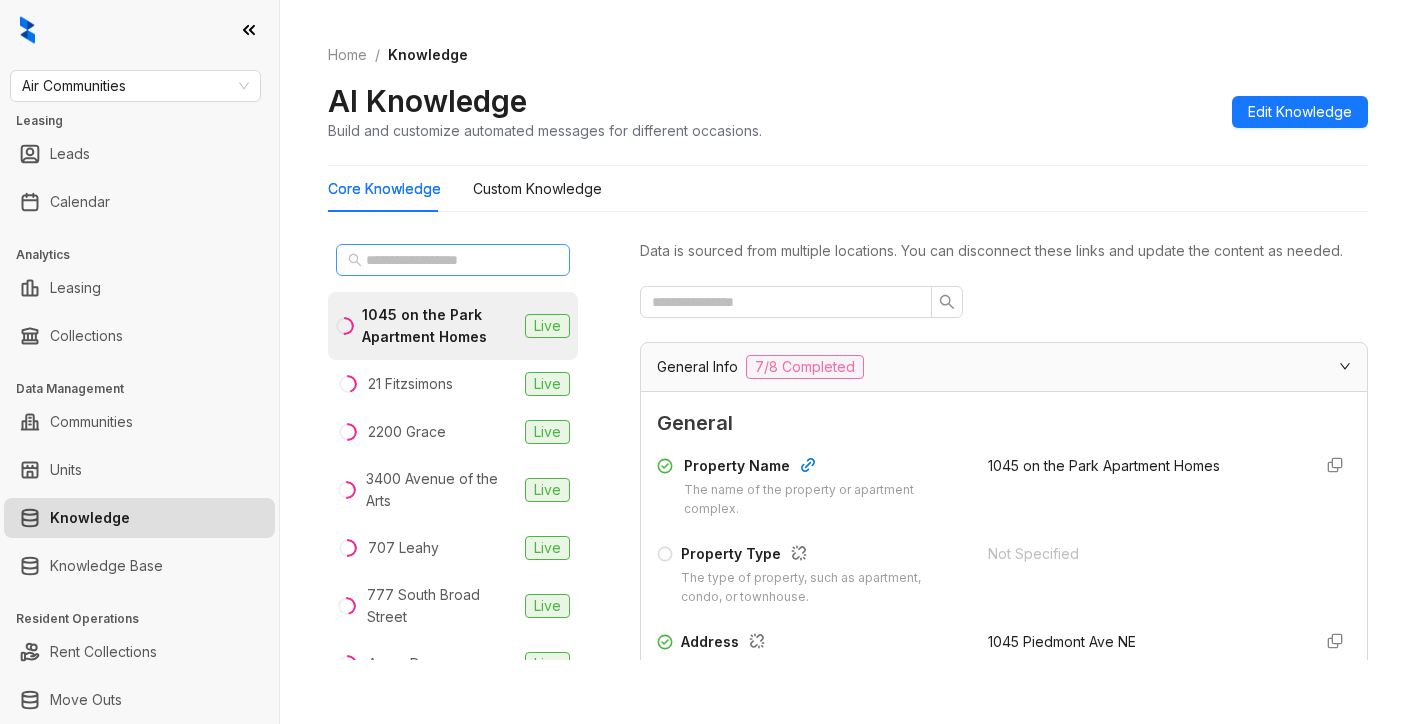 click at bounding box center (453, 260) 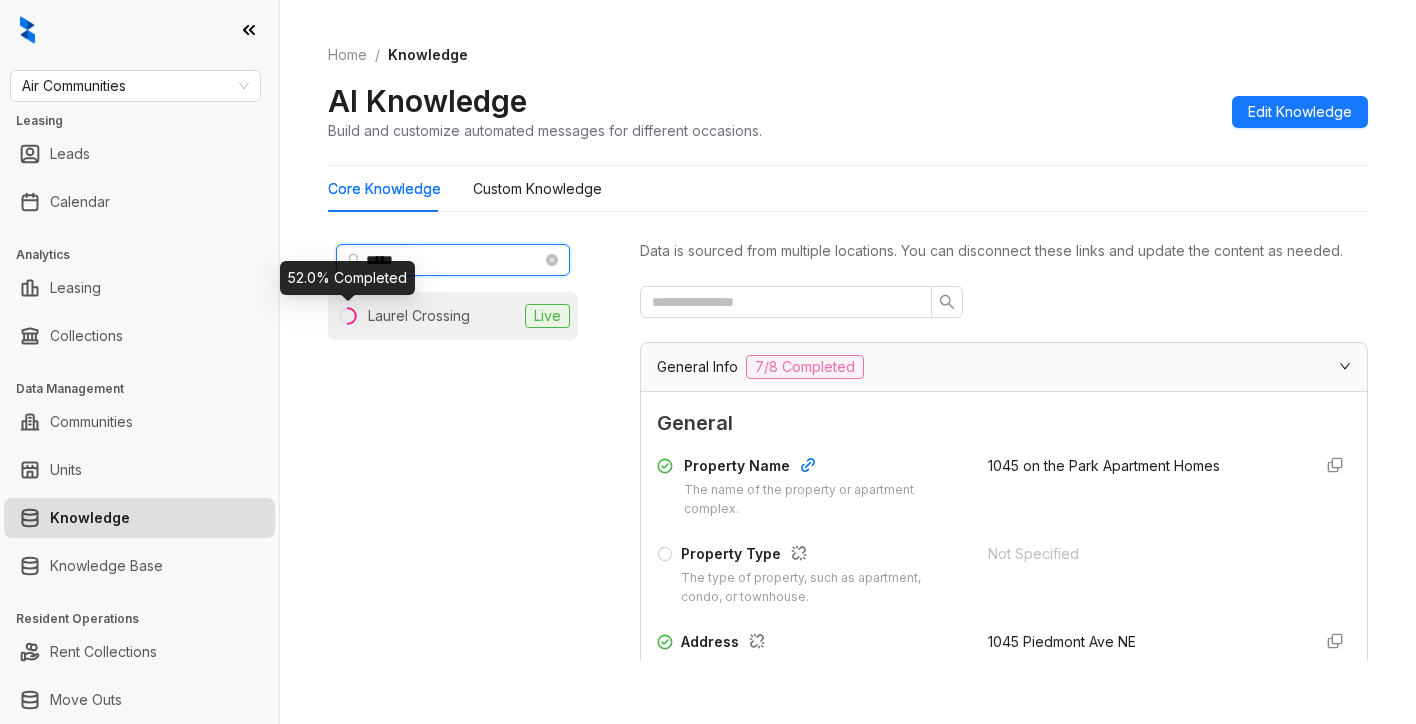type on "*****" 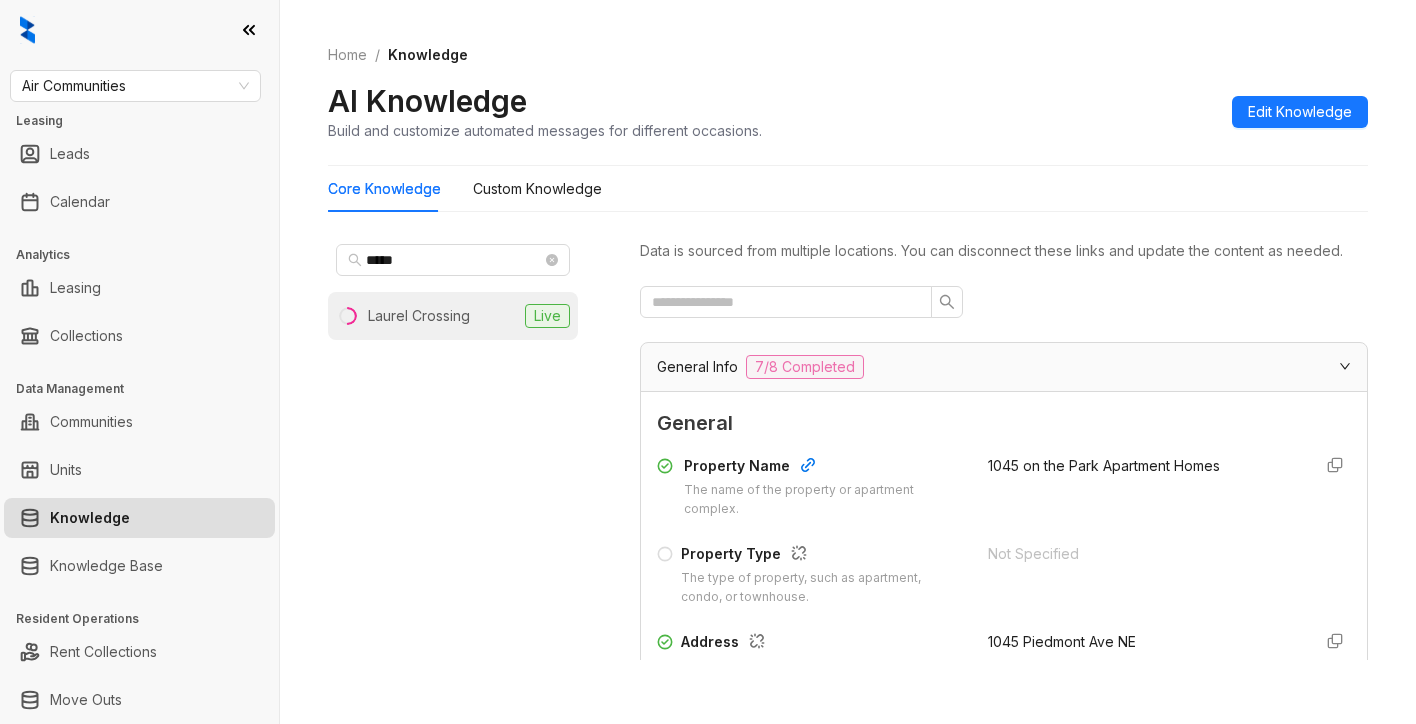 click on "Laurel Crossing" at bounding box center (419, 316) 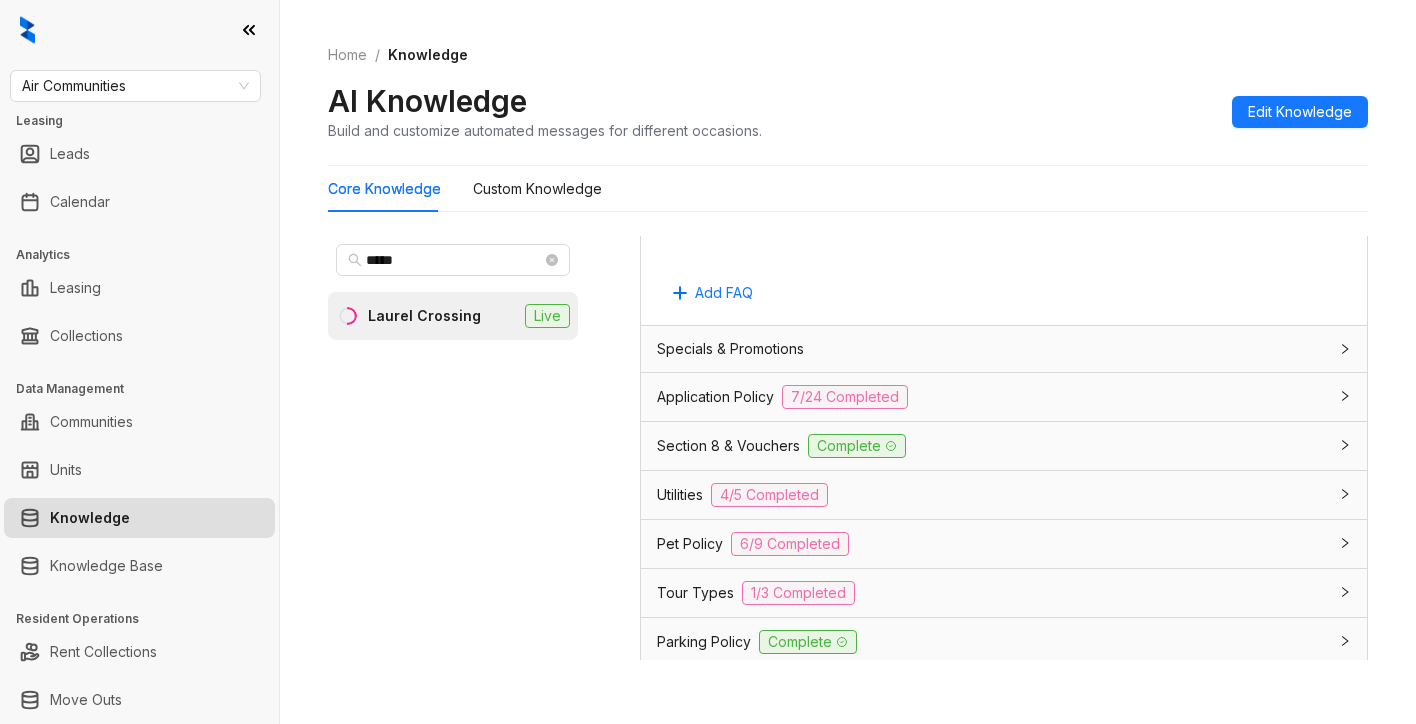 scroll, scrollTop: 1378, scrollLeft: 0, axis: vertical 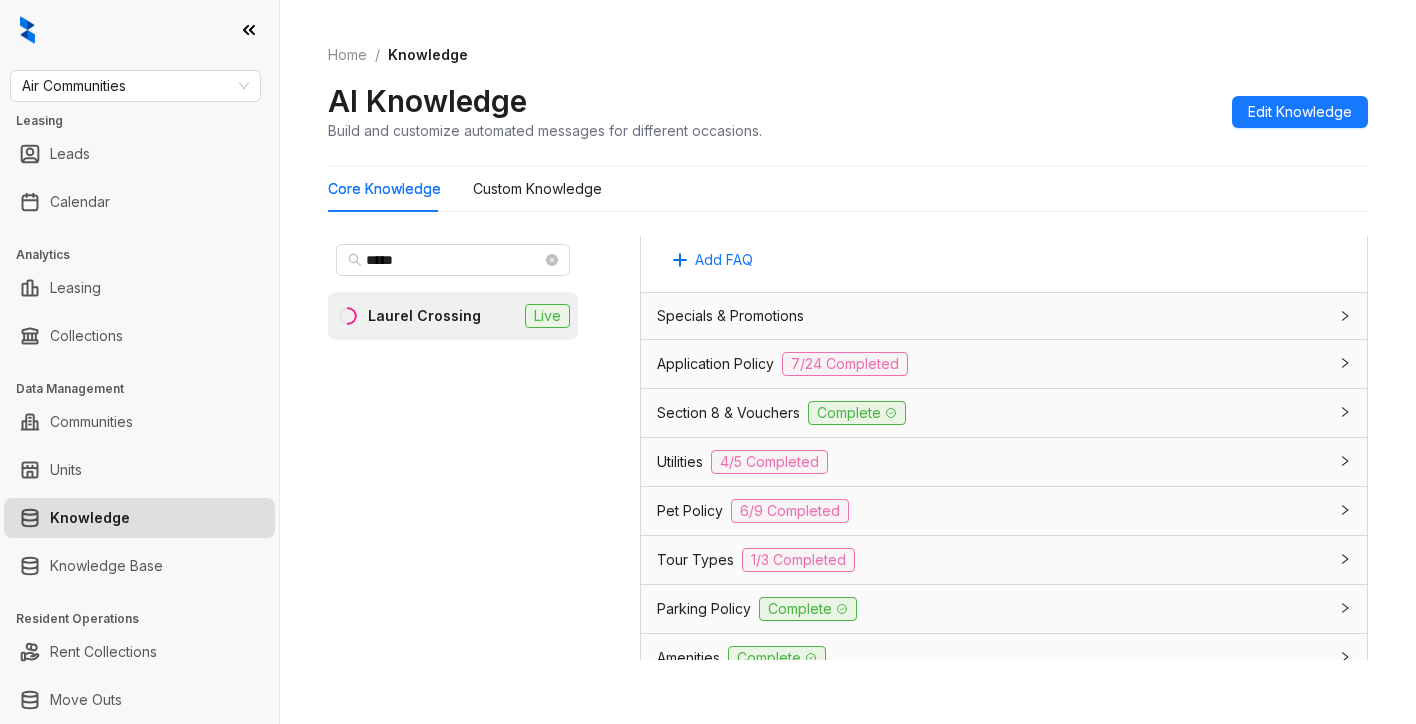 click on "Tour Types 1/3 Completed" at bounding box center [992, 560] 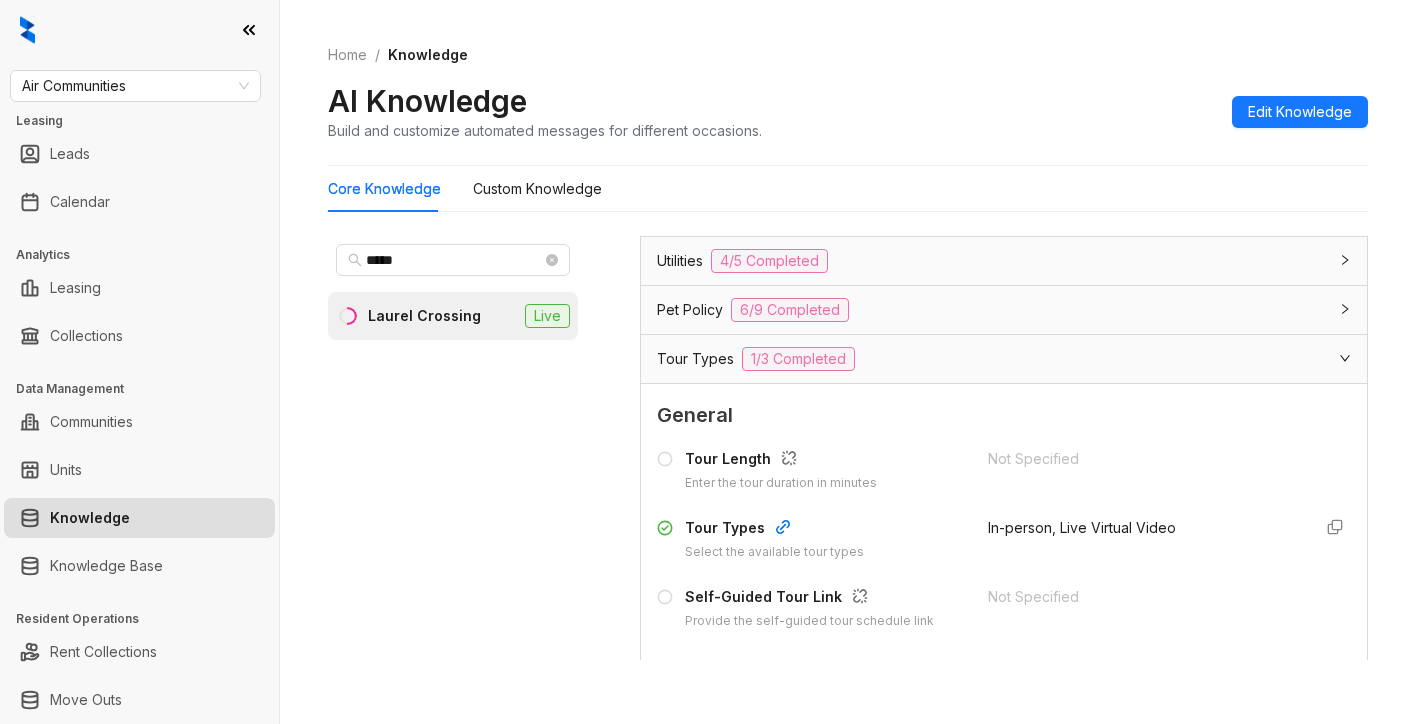 scroll, scrollTop: 1602, scrollLeft: 0, axis: vertical 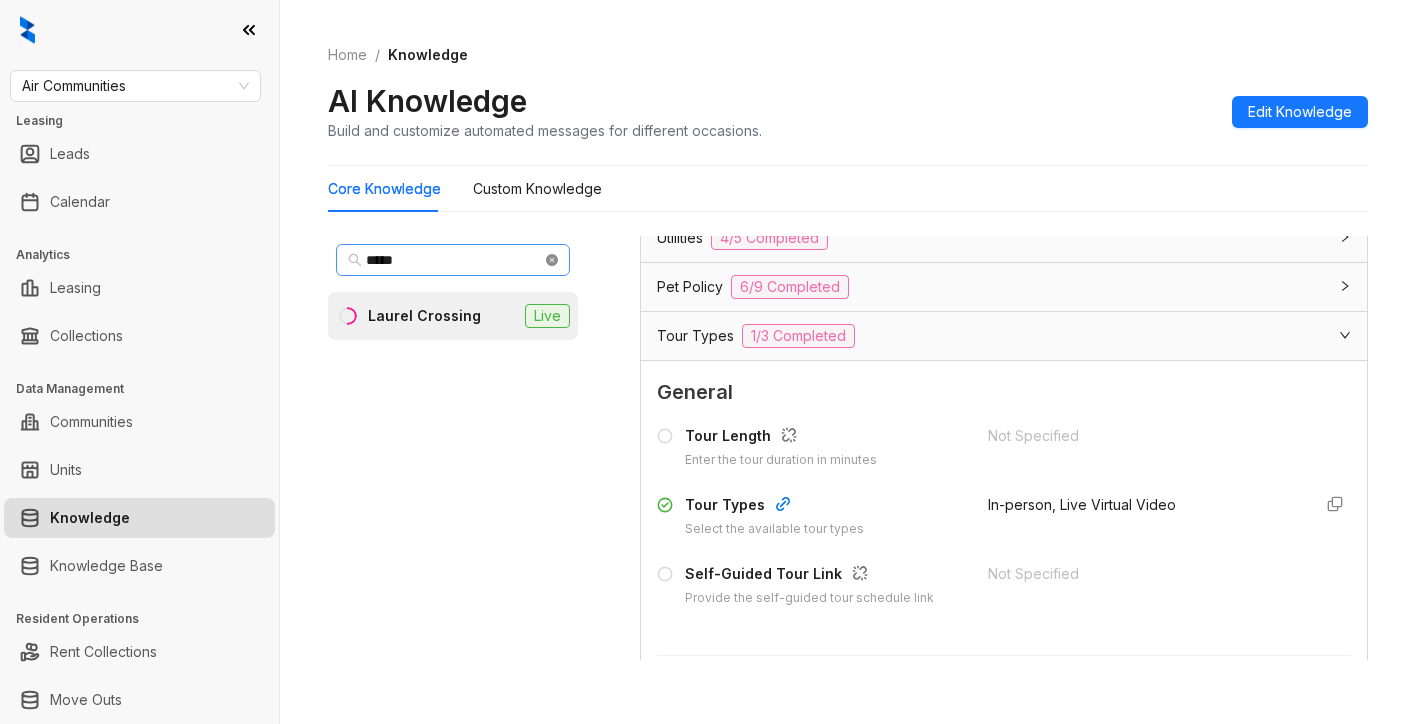 click 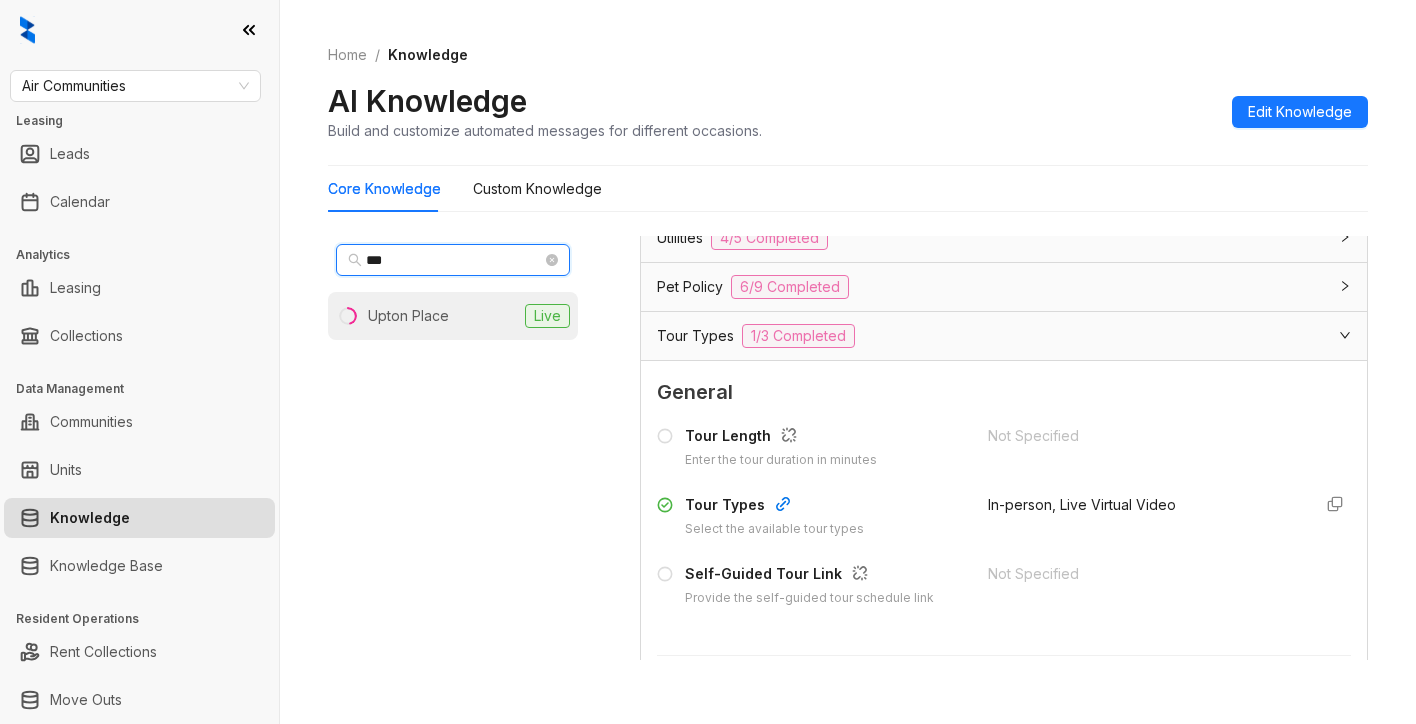 type on "***" 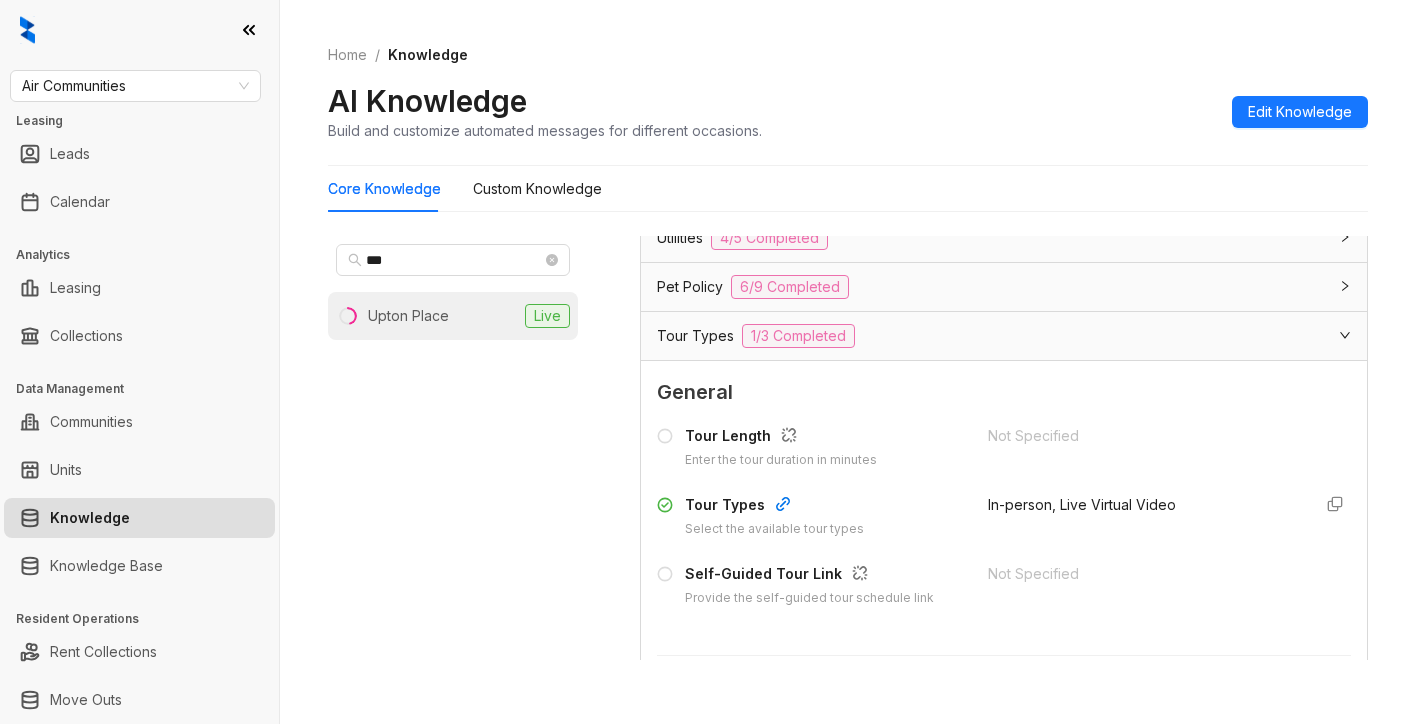 click on "Upton Place" at bounding box center (408, 316) 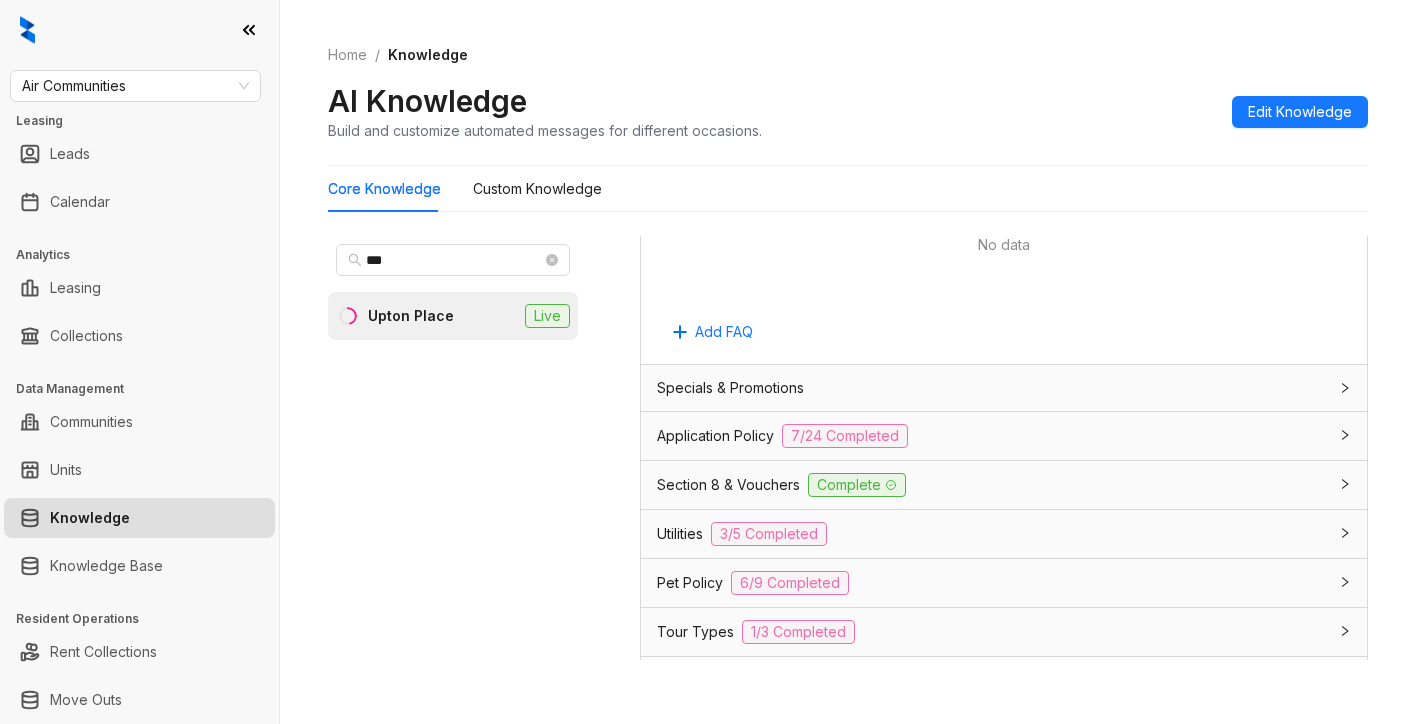 scroll, scrollTop: 1311, scrollLeft: 0, axis: vertical 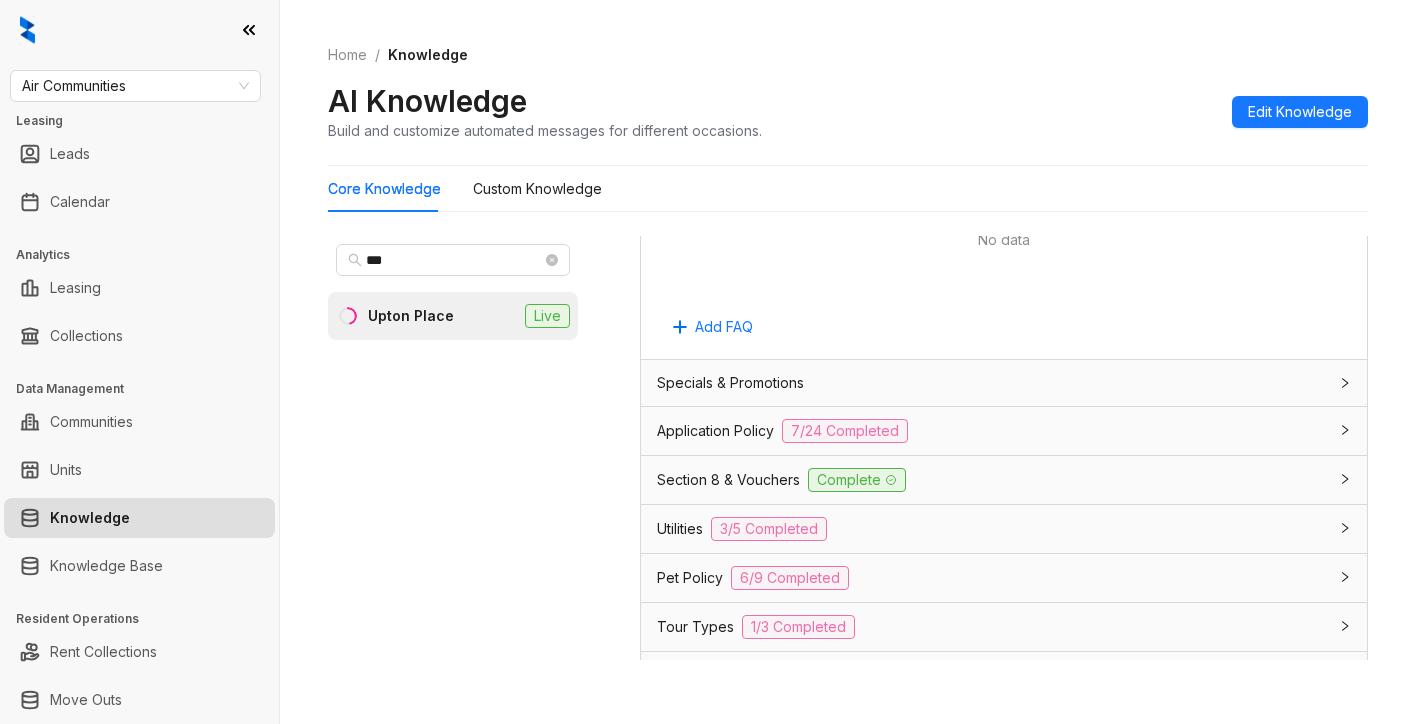 click on "Tour Types 1/3 Completed" at bounding box center (1004, 627) 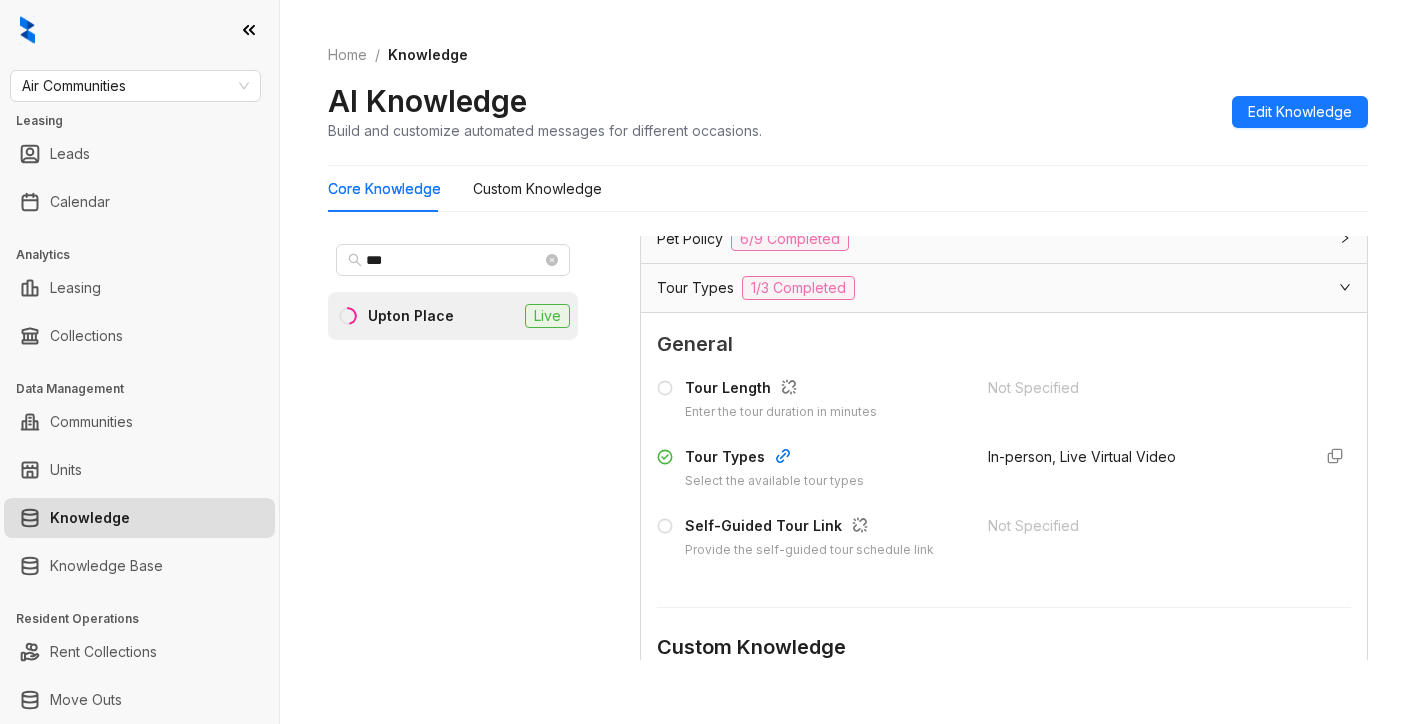 scroll, scrollTop: 1647, scrollLeft: 0, axis: vertical 